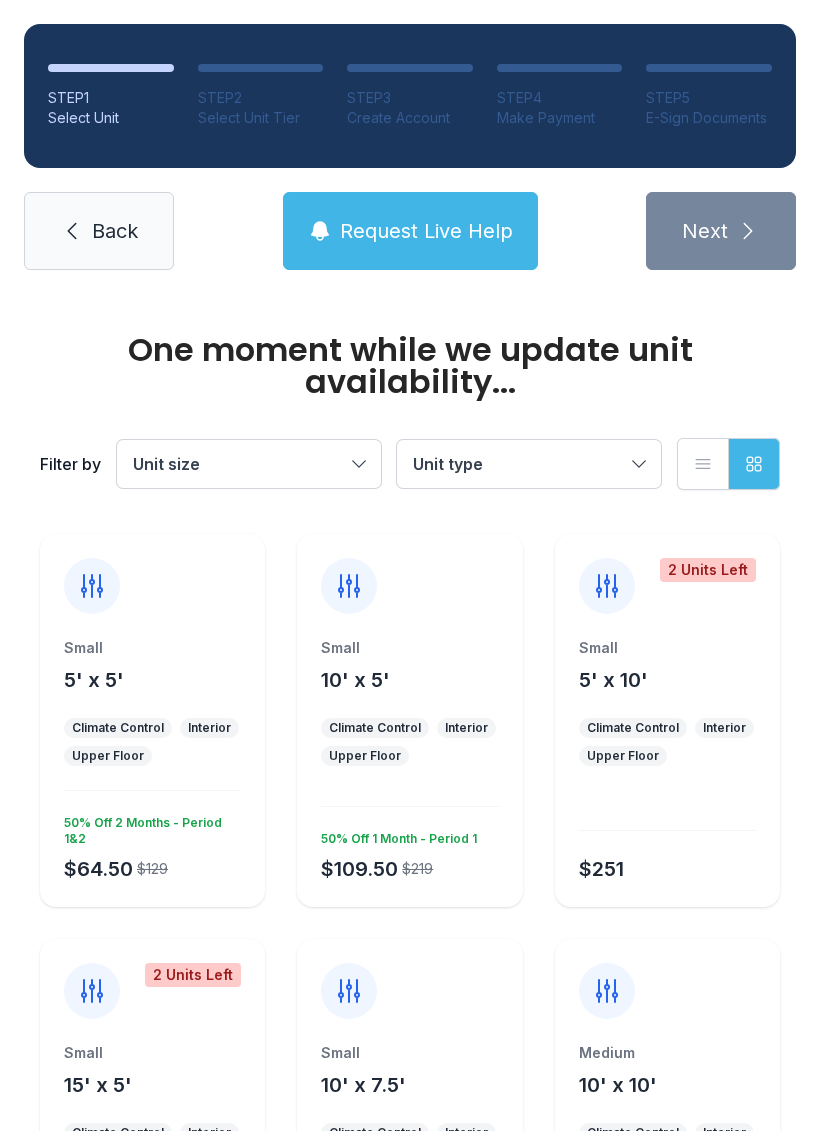 scroll, scrollTop: 0, scrollLeft: 0, axis: both 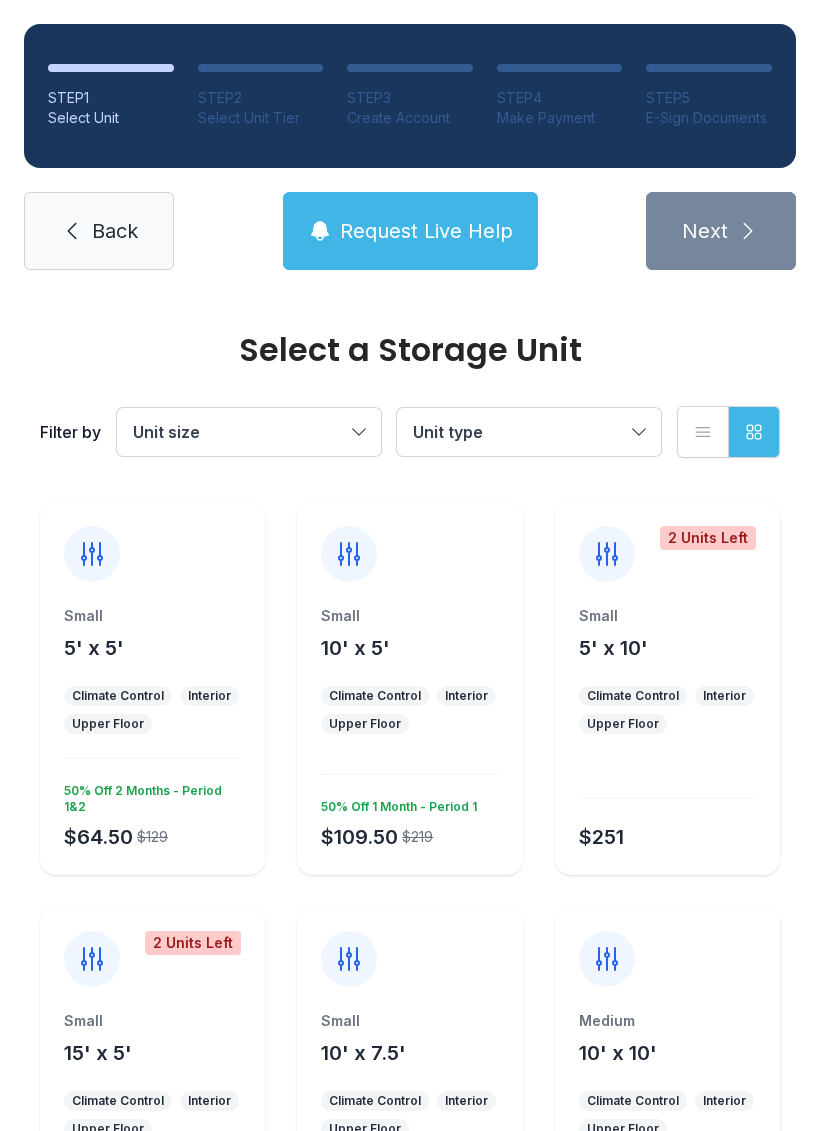 click on "5' x 5'" at bounding box center (94, 648) 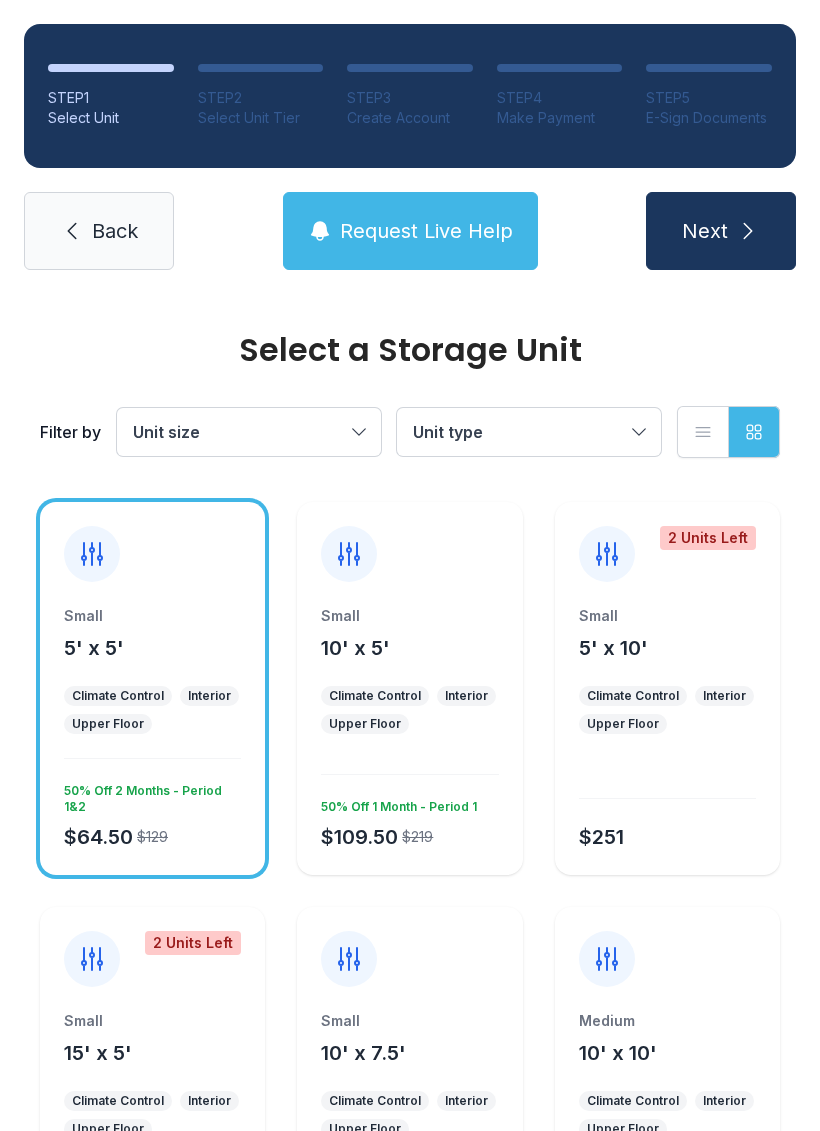 click on "Next" at bounding box center [721, 231] 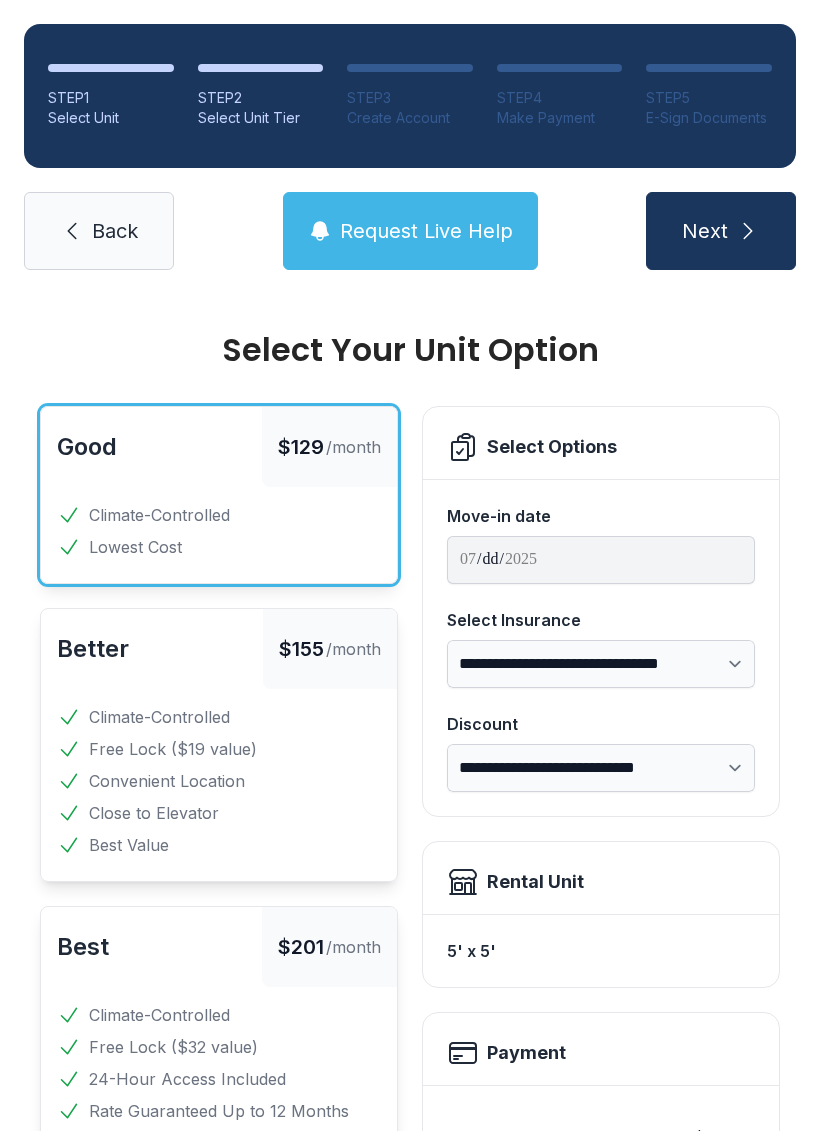 click at bounding box center (748, 231) 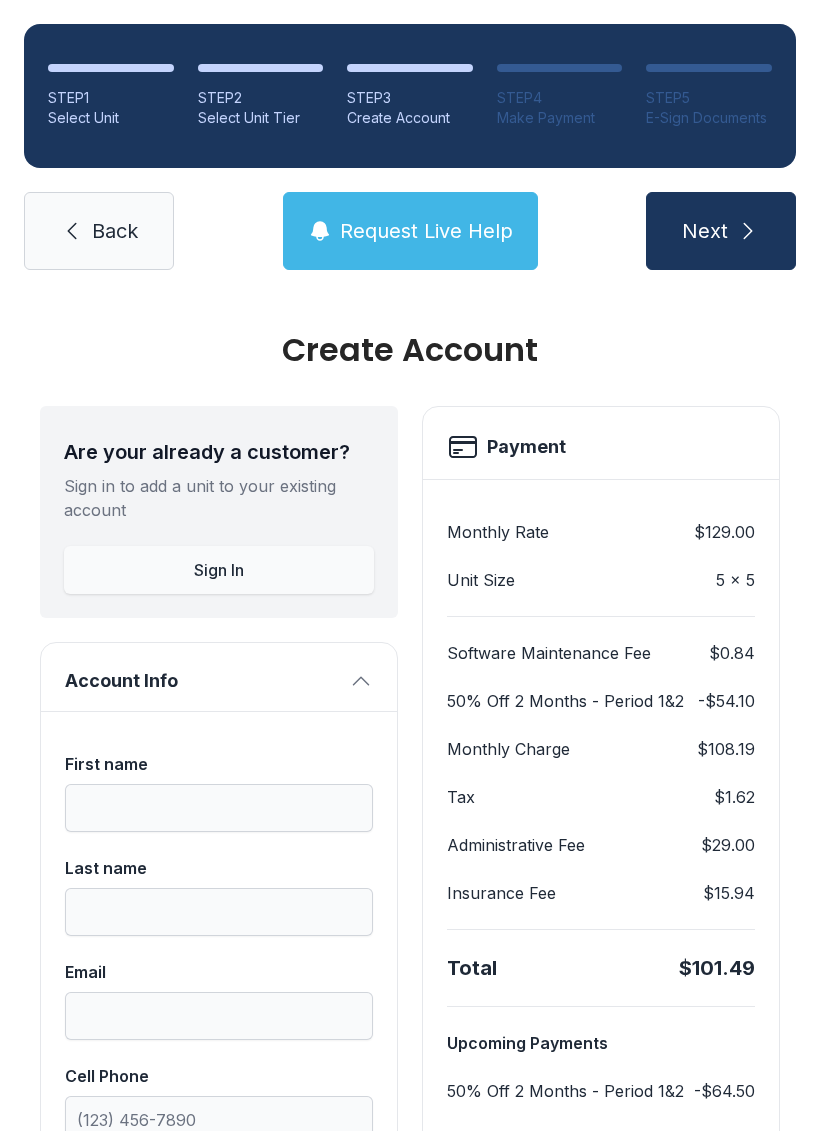 scroll, scrollTop: 0, scrollLeft: 0, axis: both 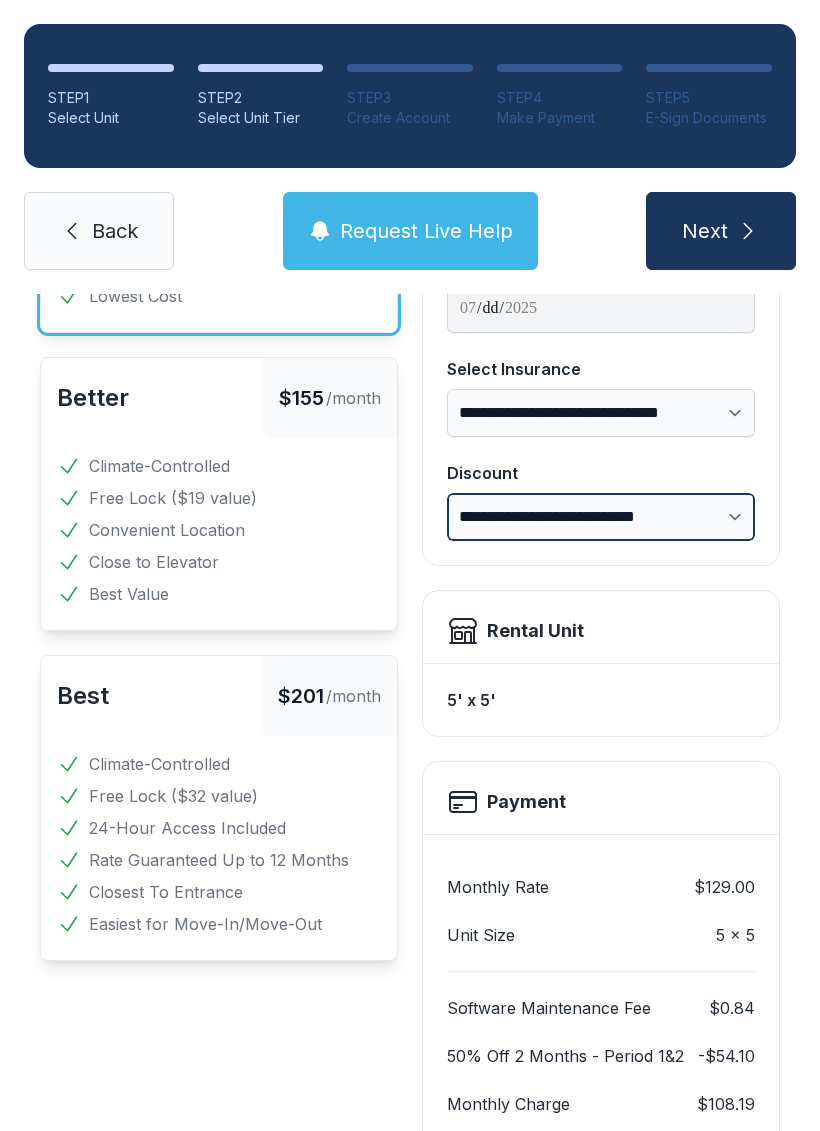 click on "**********" at bounding box center [601, 517] 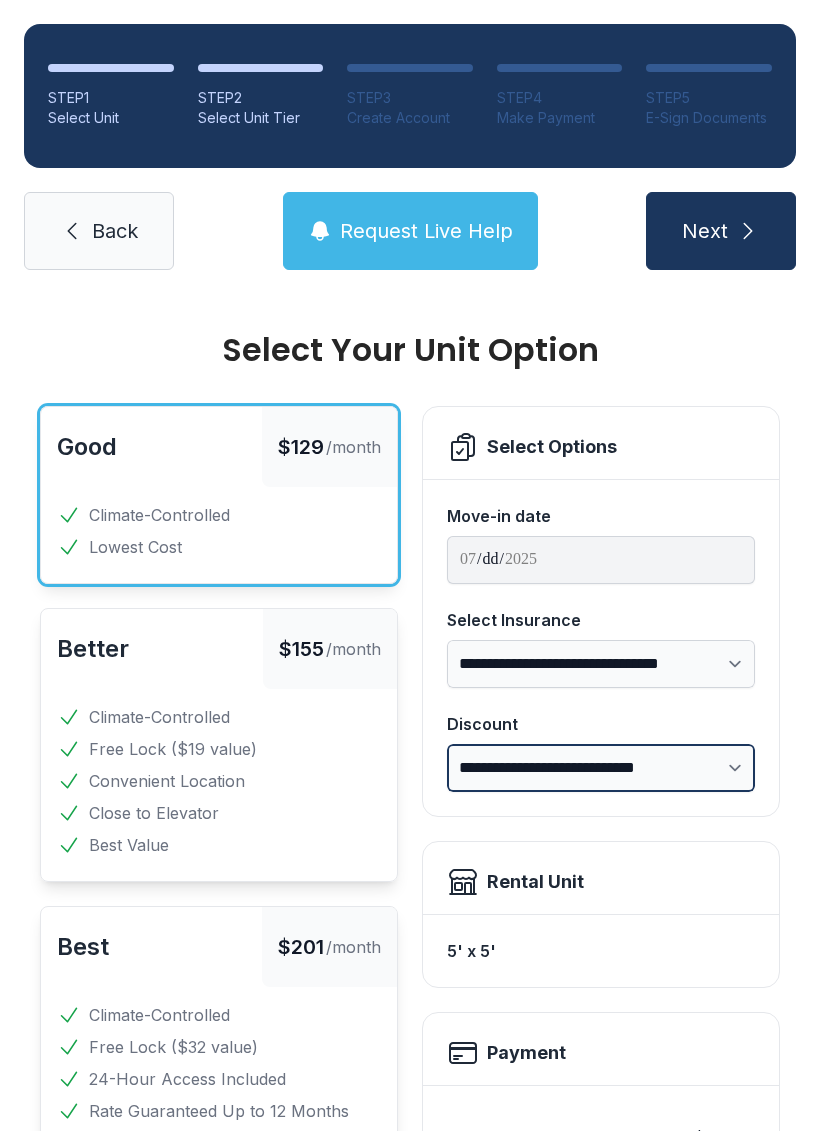 scroll, scrollTop: -1, scrollLeft: 0, axis: vertical 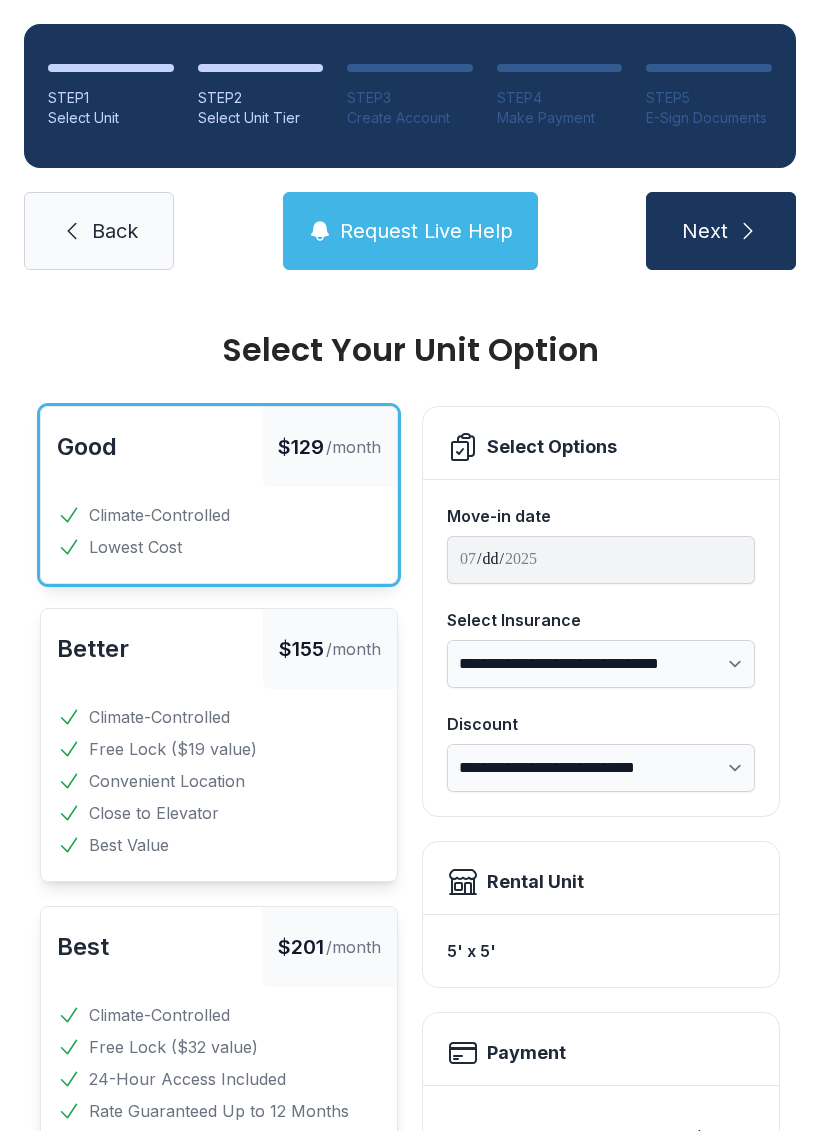 click on "Back" at bounding box center (99, 231) 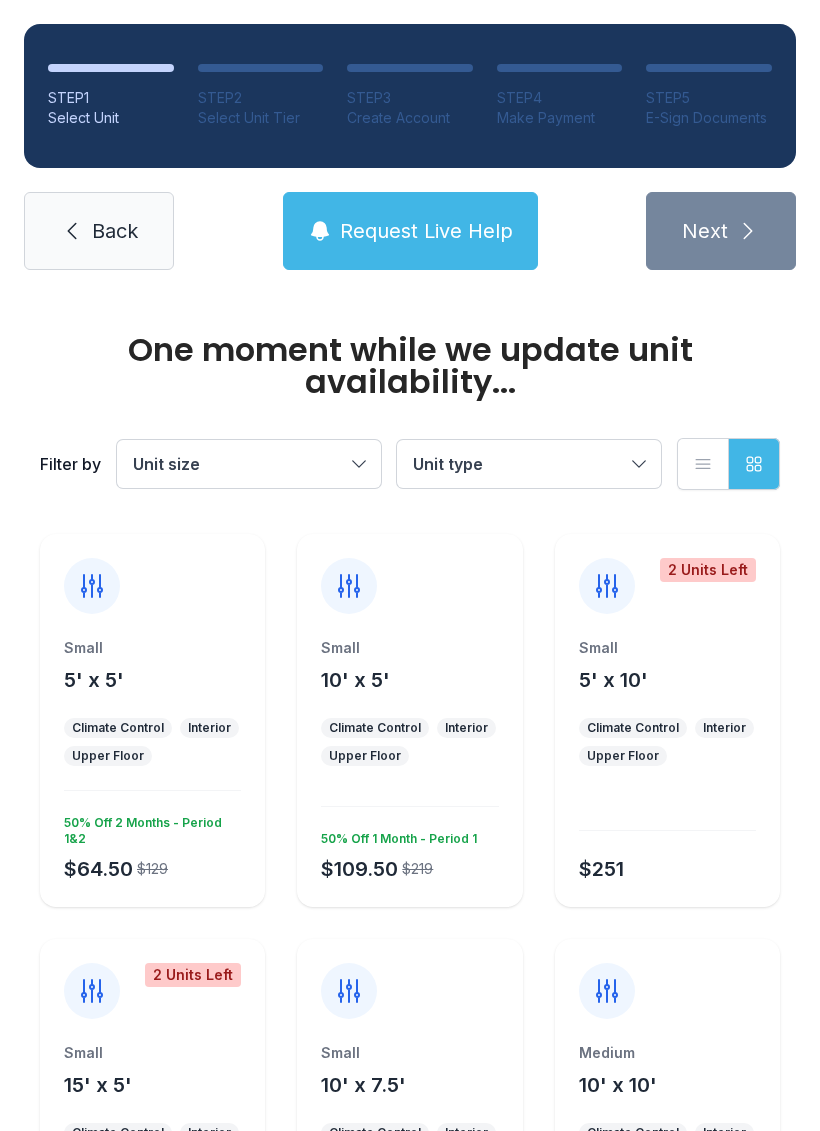 click on "Back" at bounding box center [115, 231] 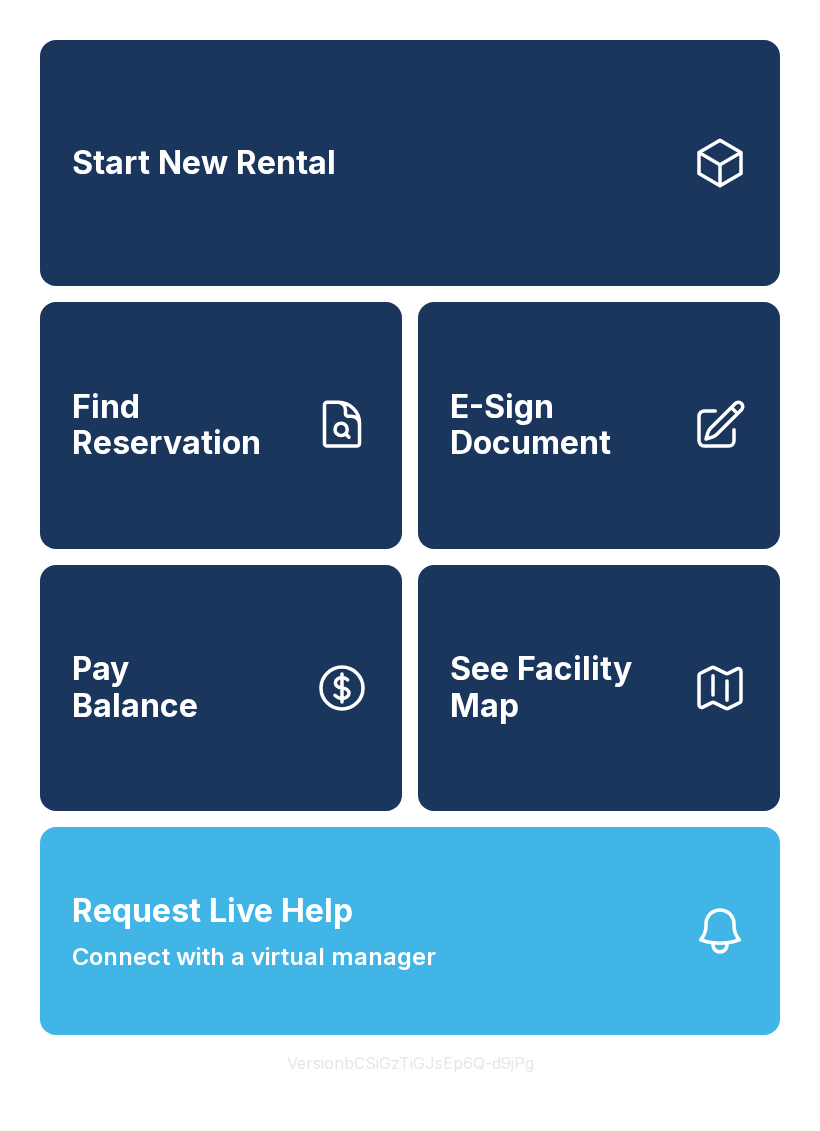 click at bounding box center [720, 163] 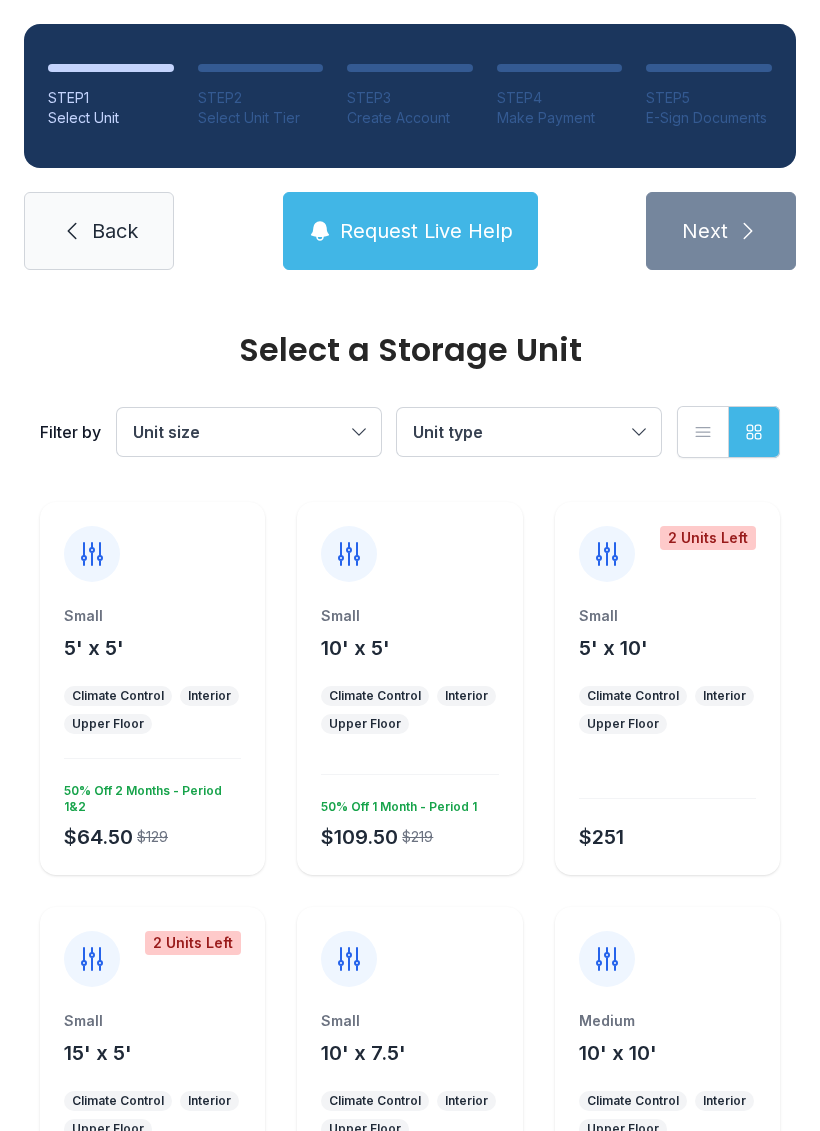 scroll, scrollTop: 0, scrollLeft: 0, axis: both 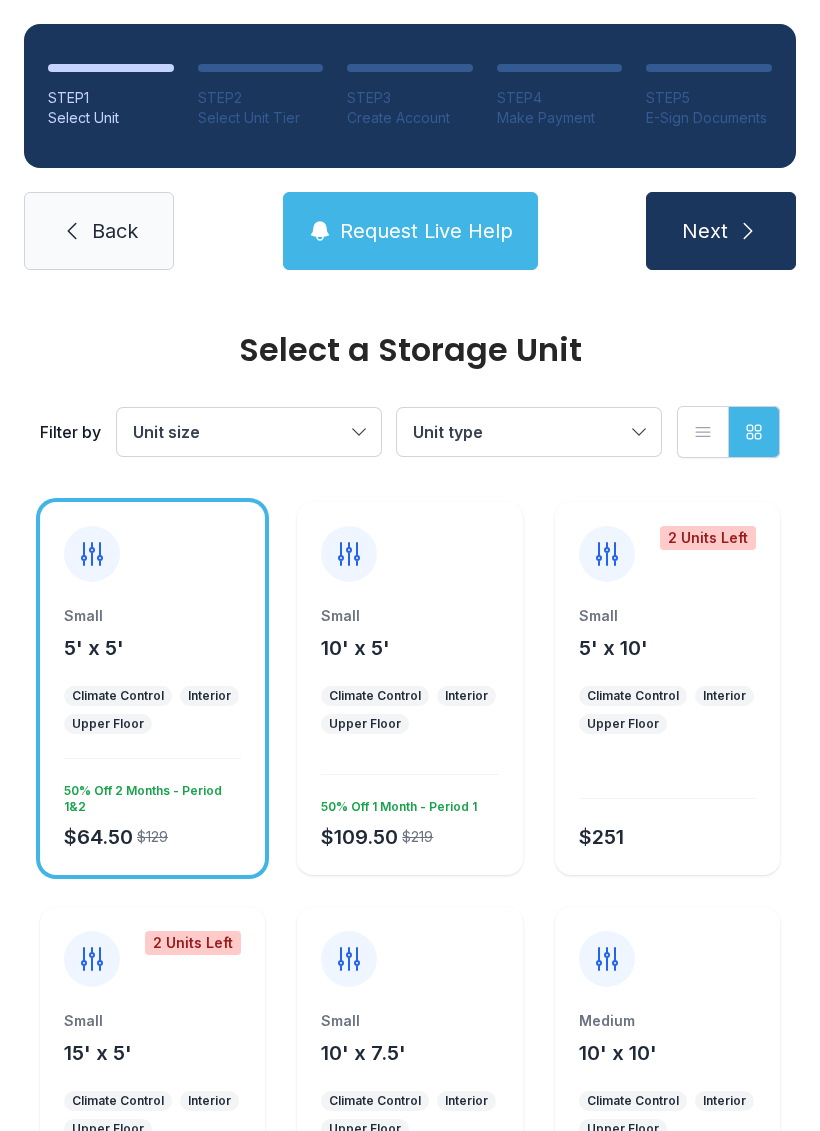 click at bounding box center (748, 231) 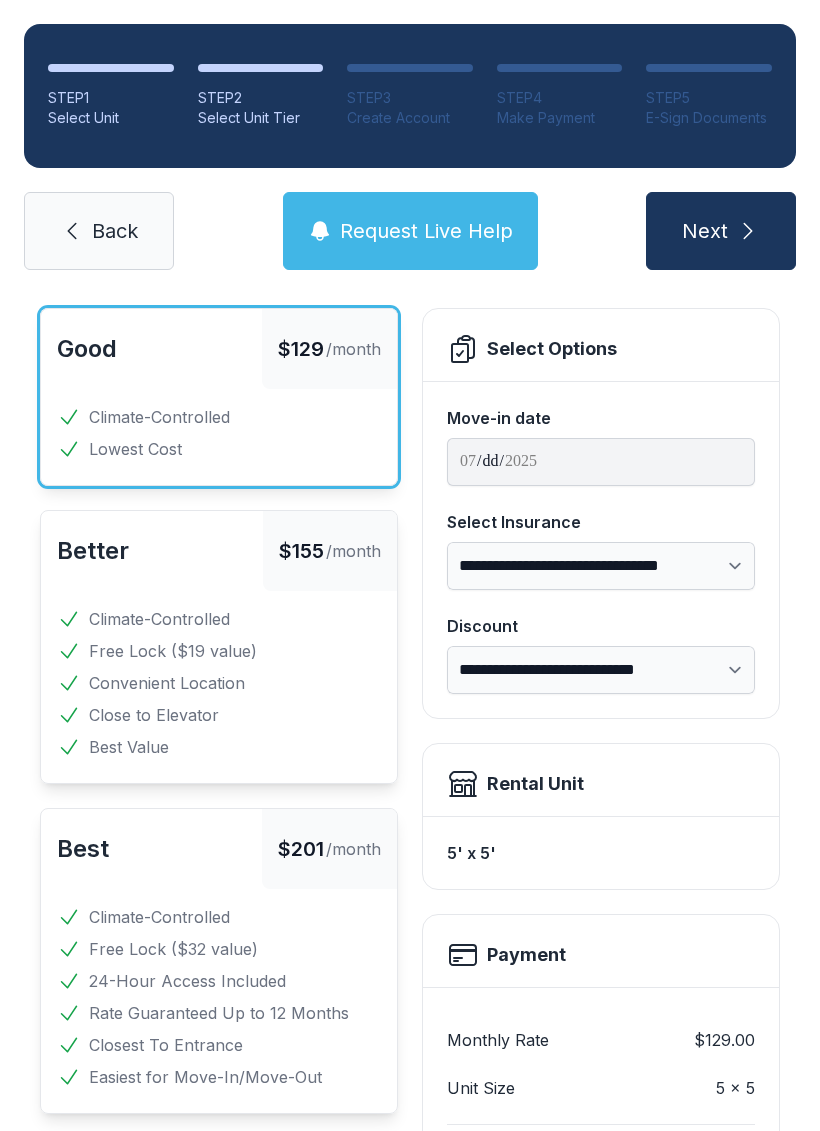 scroll, scrollTop: 144, scrollLeft: 0, axis: vertical 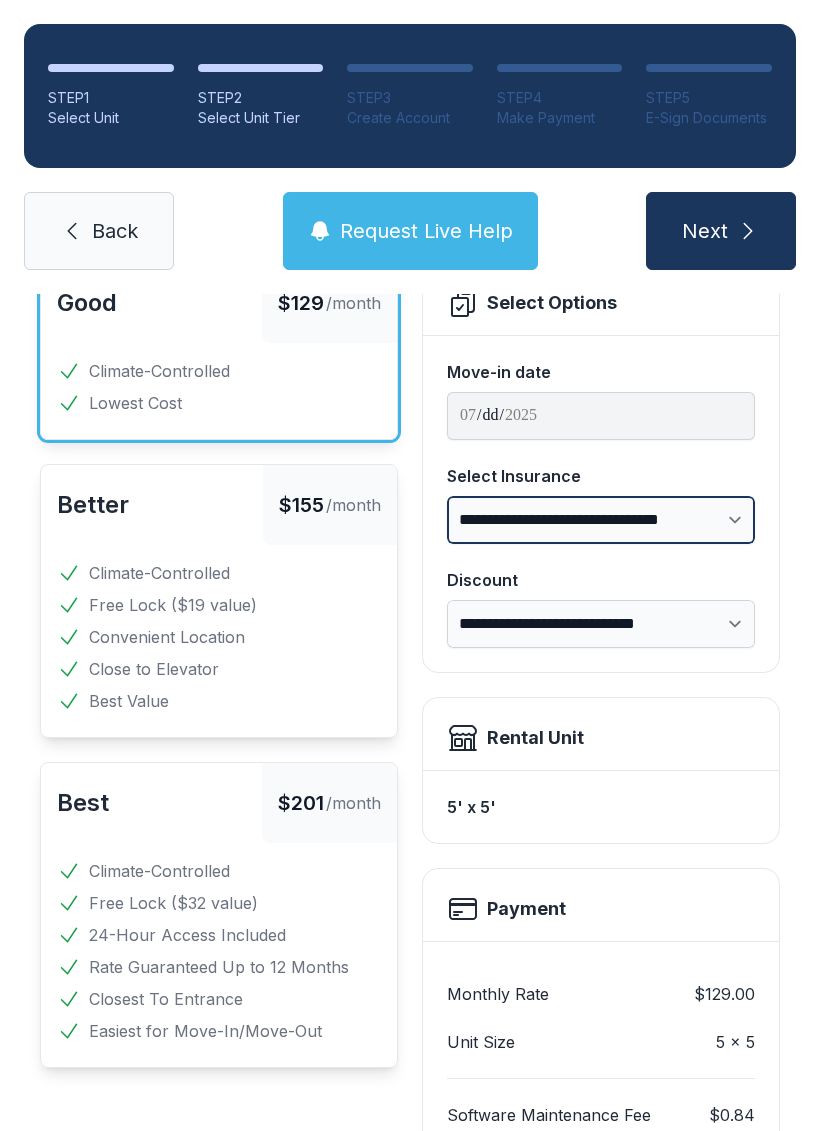 click on "**********" at bounding box center [601, 520] 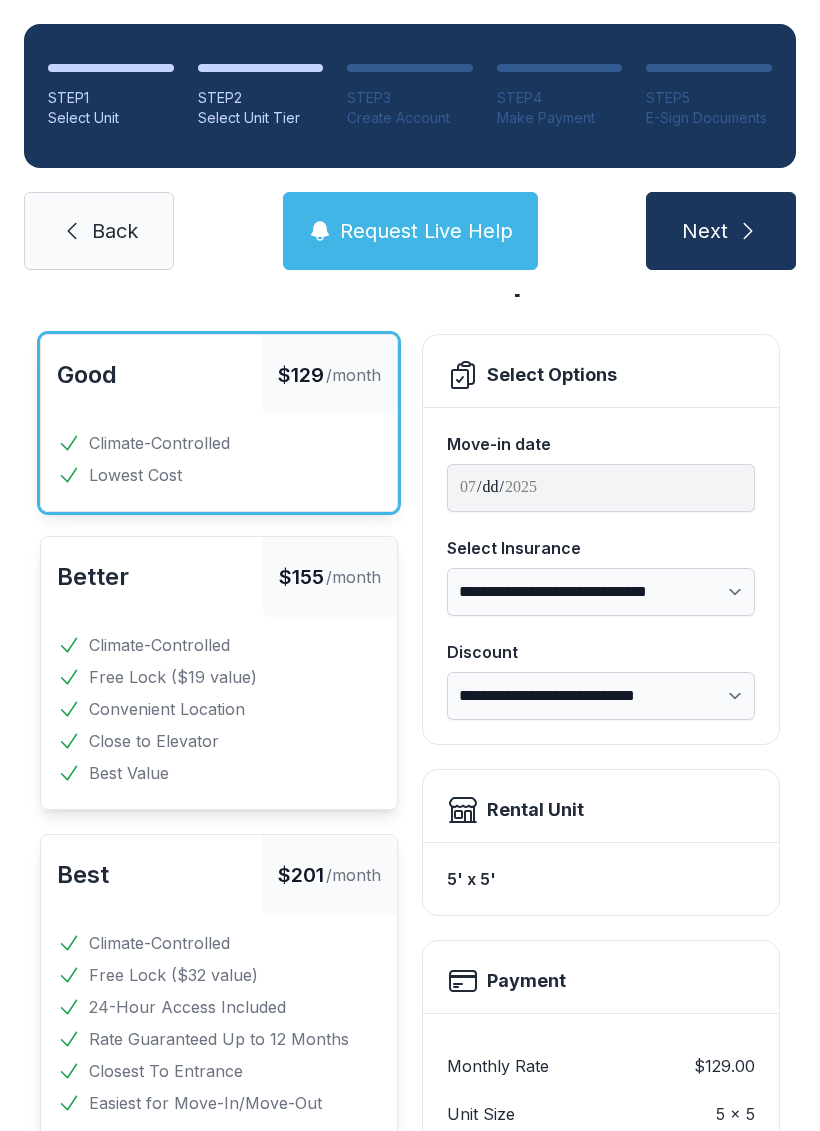 scroll, scrollTop: 67, scrollLeft: 0, axis: vertical 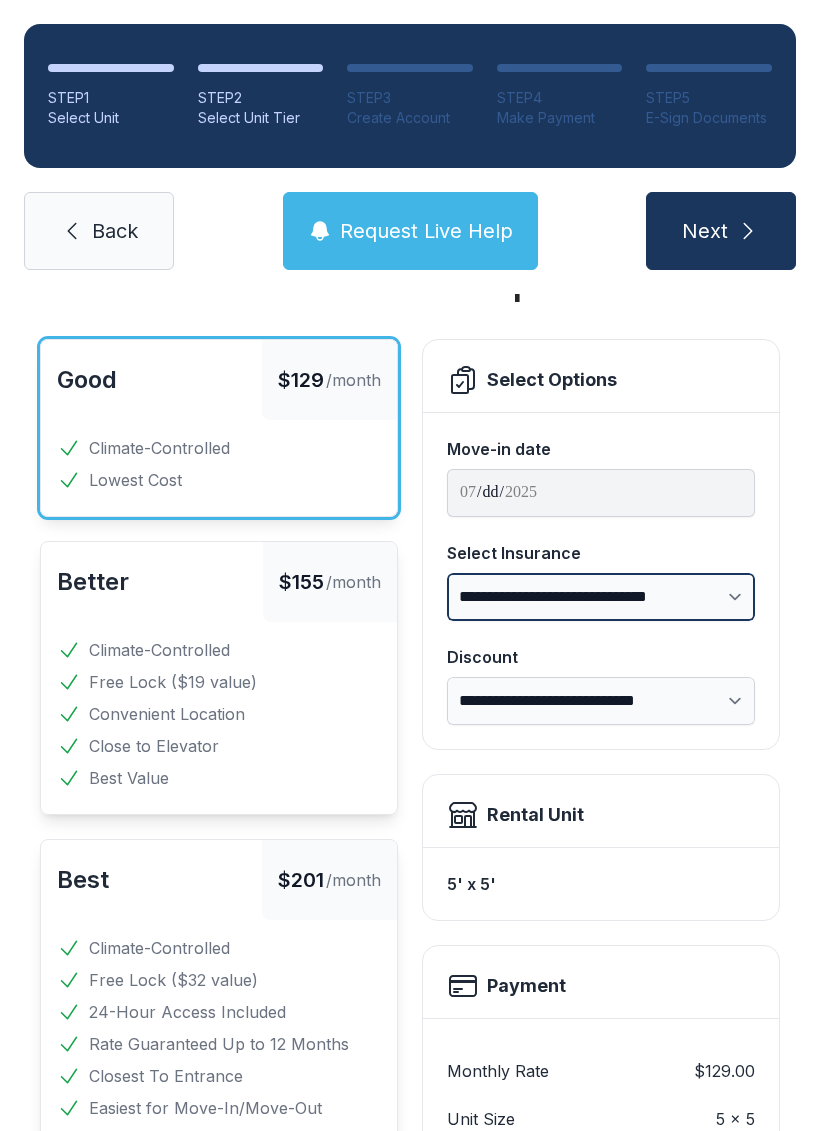 click on "**********" at bounding box center [601, 597] 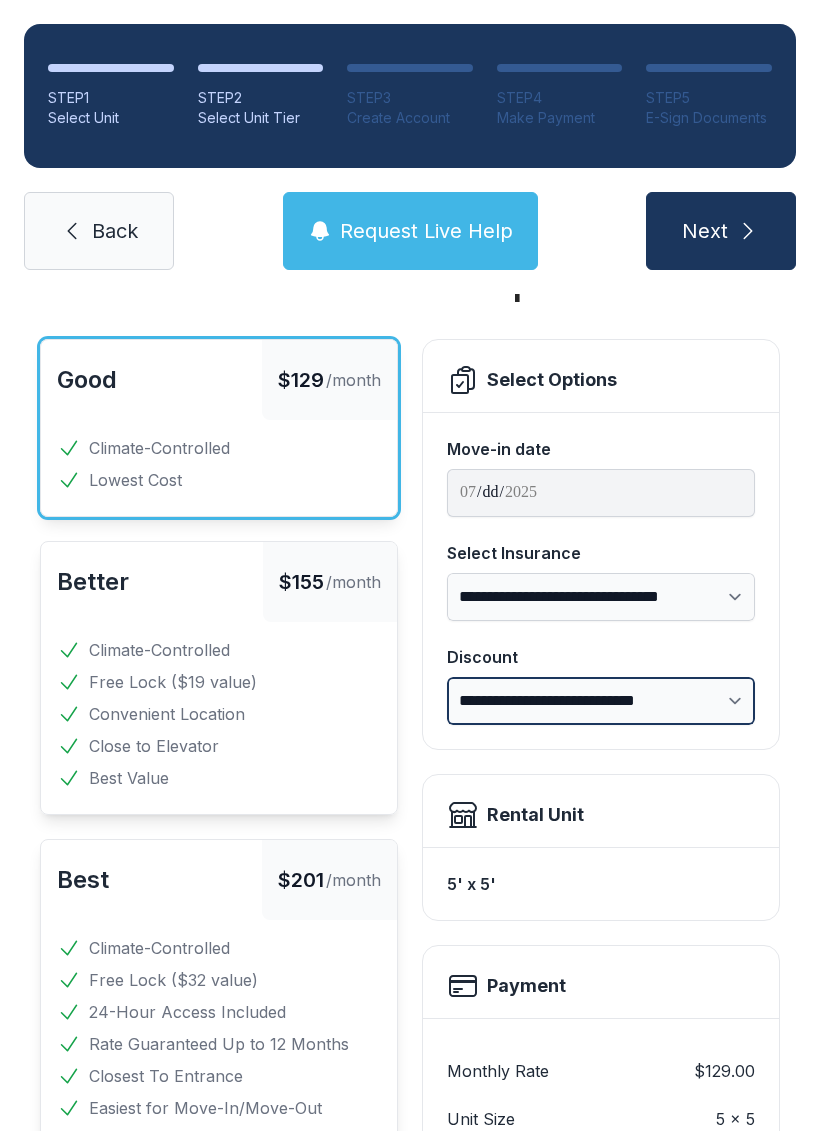 click on "**********" at bounding box center [601, 701] 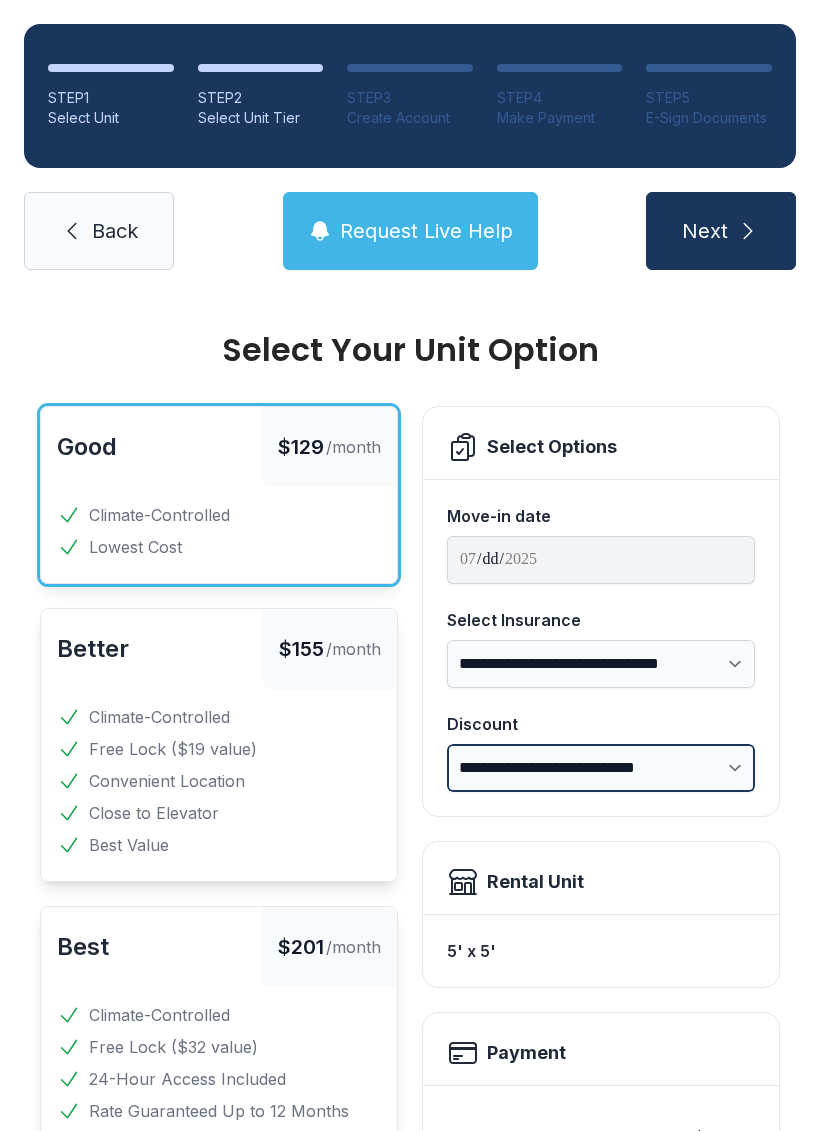 scroll, scrollTop: 0, scrollLeft: 0, axis: both 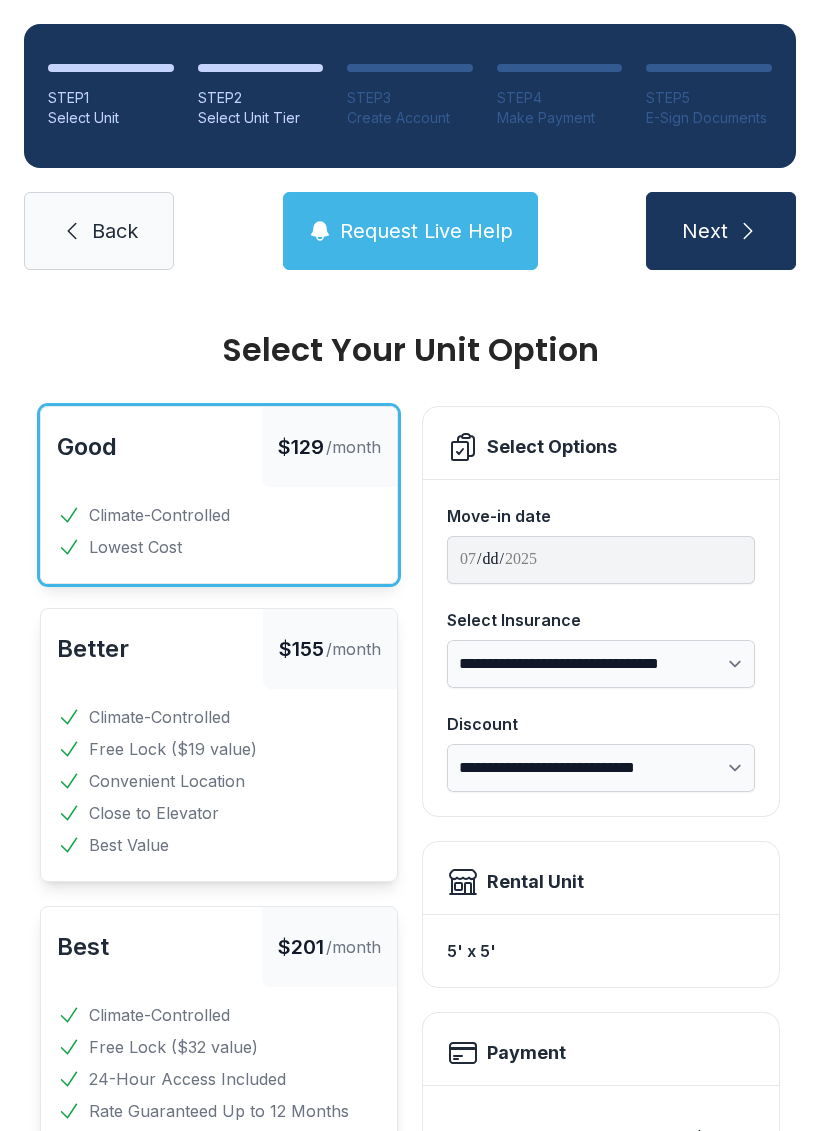 click on "Climate-Controlled" at bounding box center (219, 515) 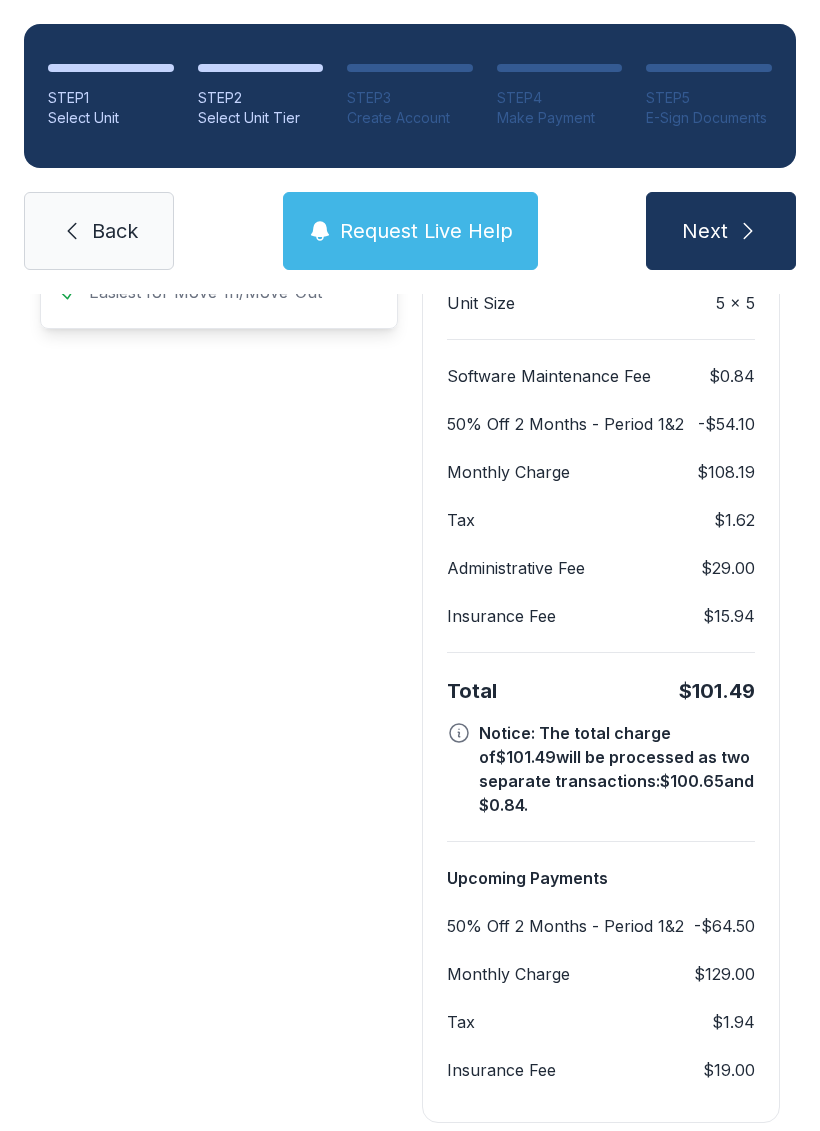 scroll, scrollTop: 882, scrollLeft: 0, axis: vertical 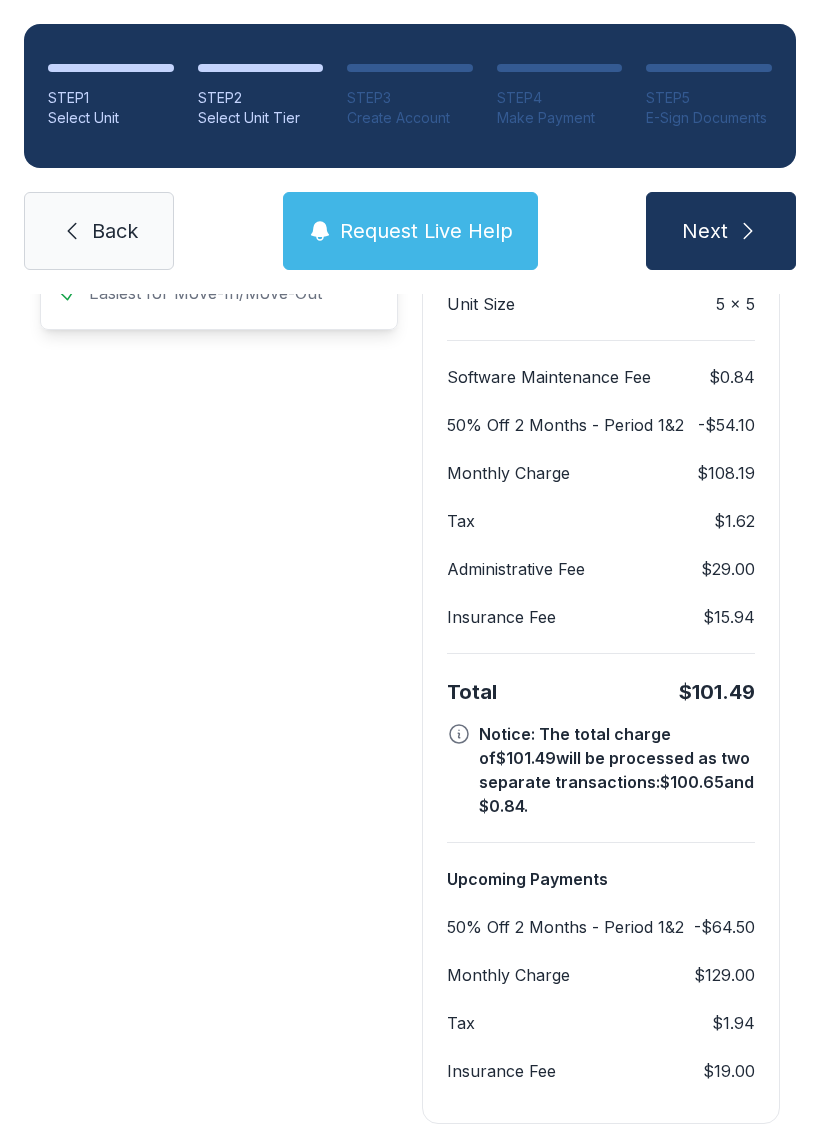 click on "Next" at bounding box center (721, 231) 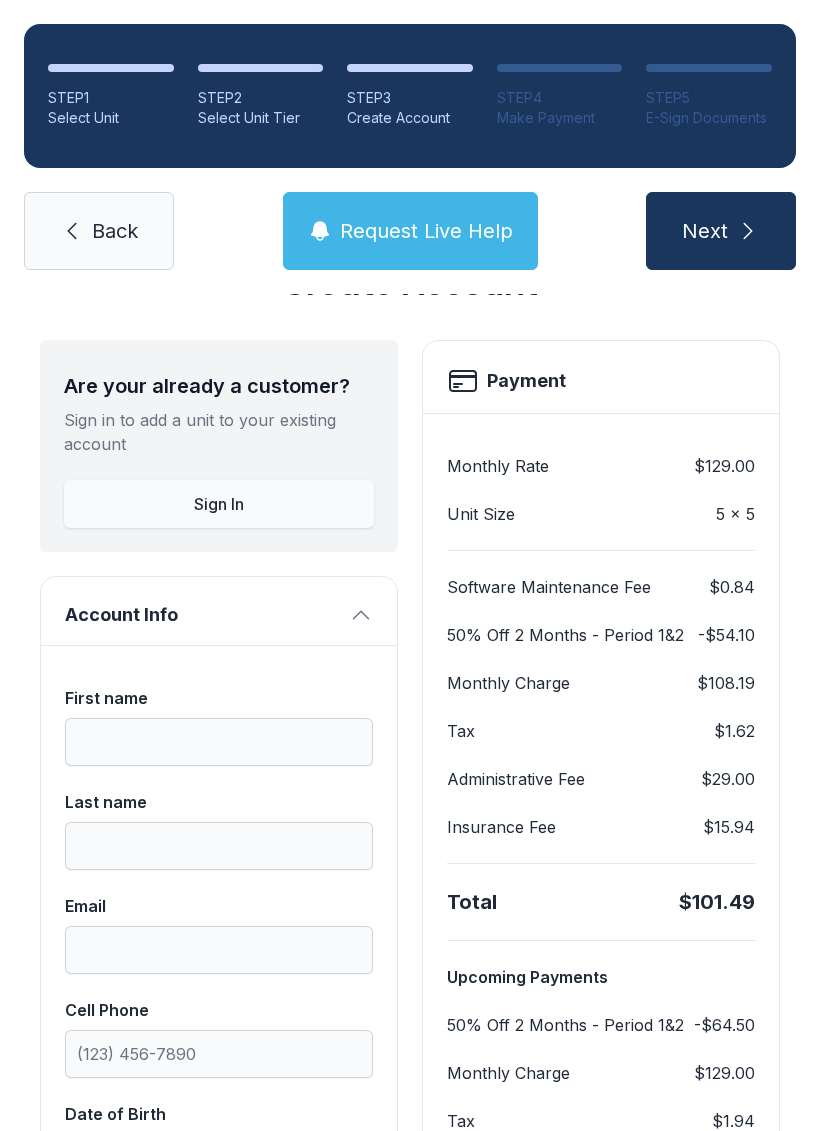 scroll, scrollTop: 84, scrollLeft: 0, axis: vertical 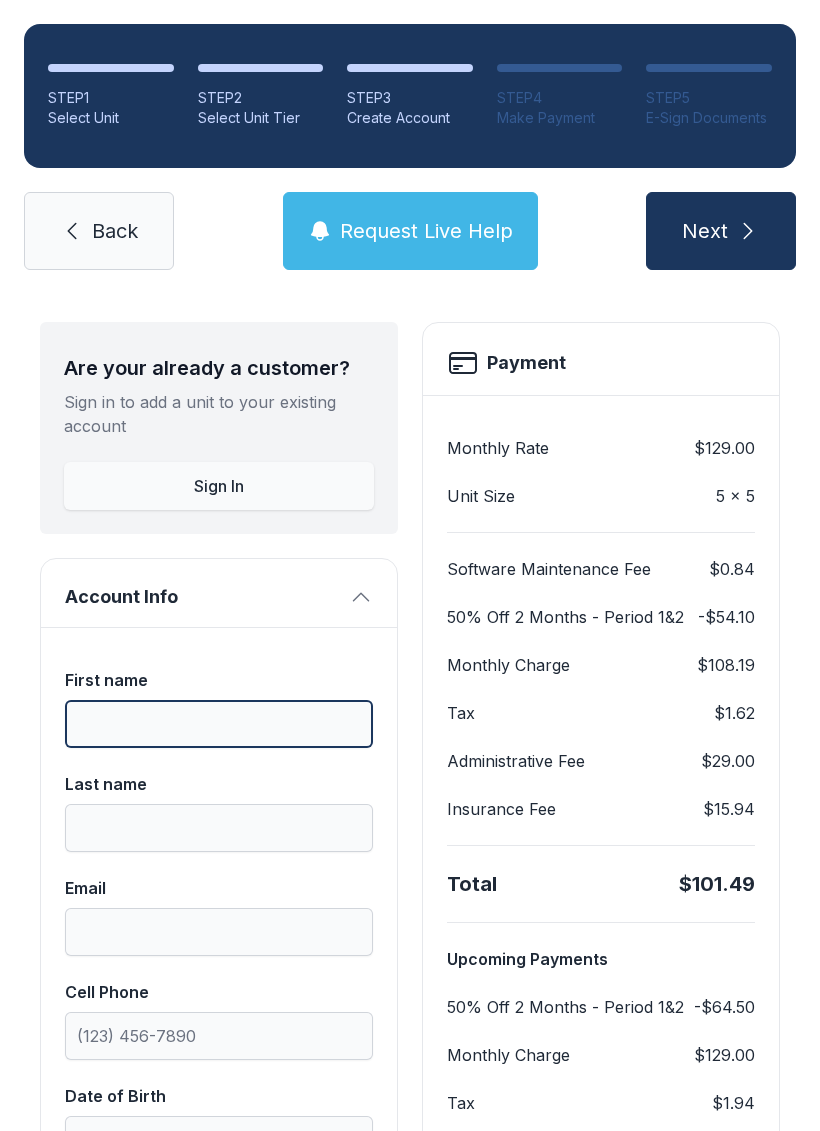 click on "First name" at bounding box center (219, 724) 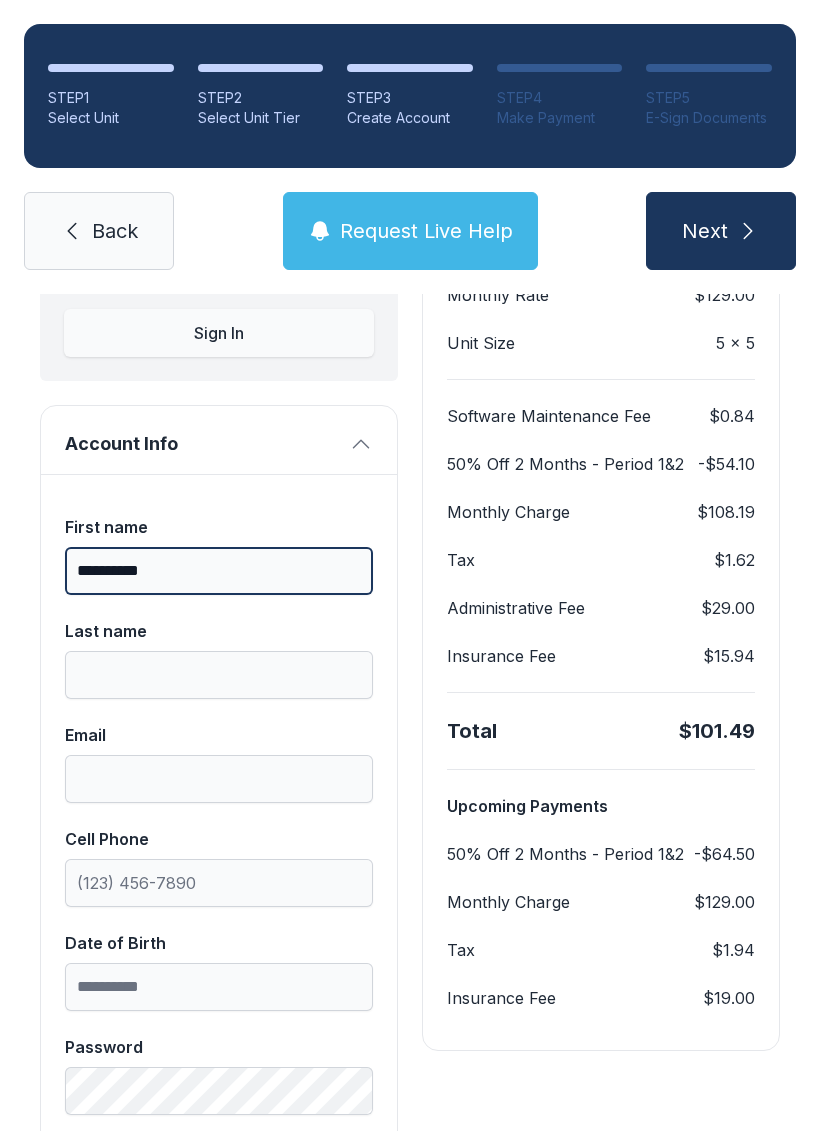 scroll, scrollTop: 241, scrollLeft: 0, axis: vertical 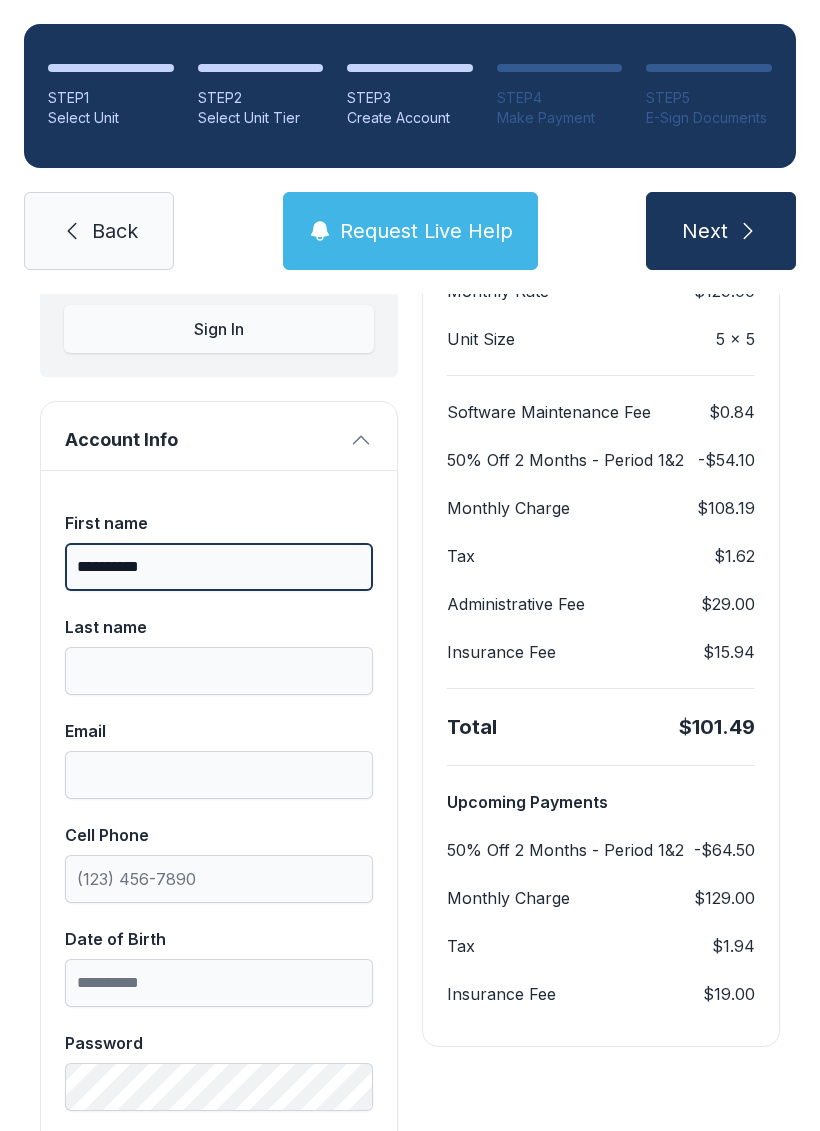 type on "**********" 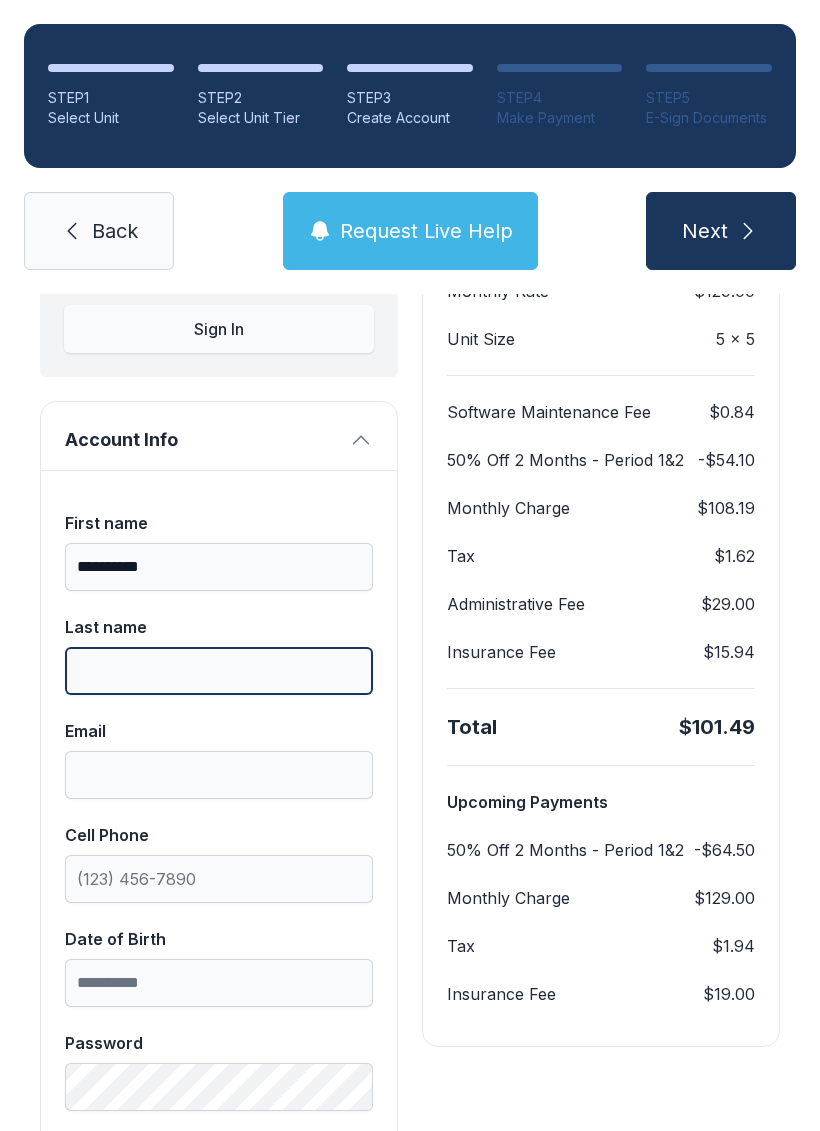 click on "Last name" at bounding box center (219, 671) 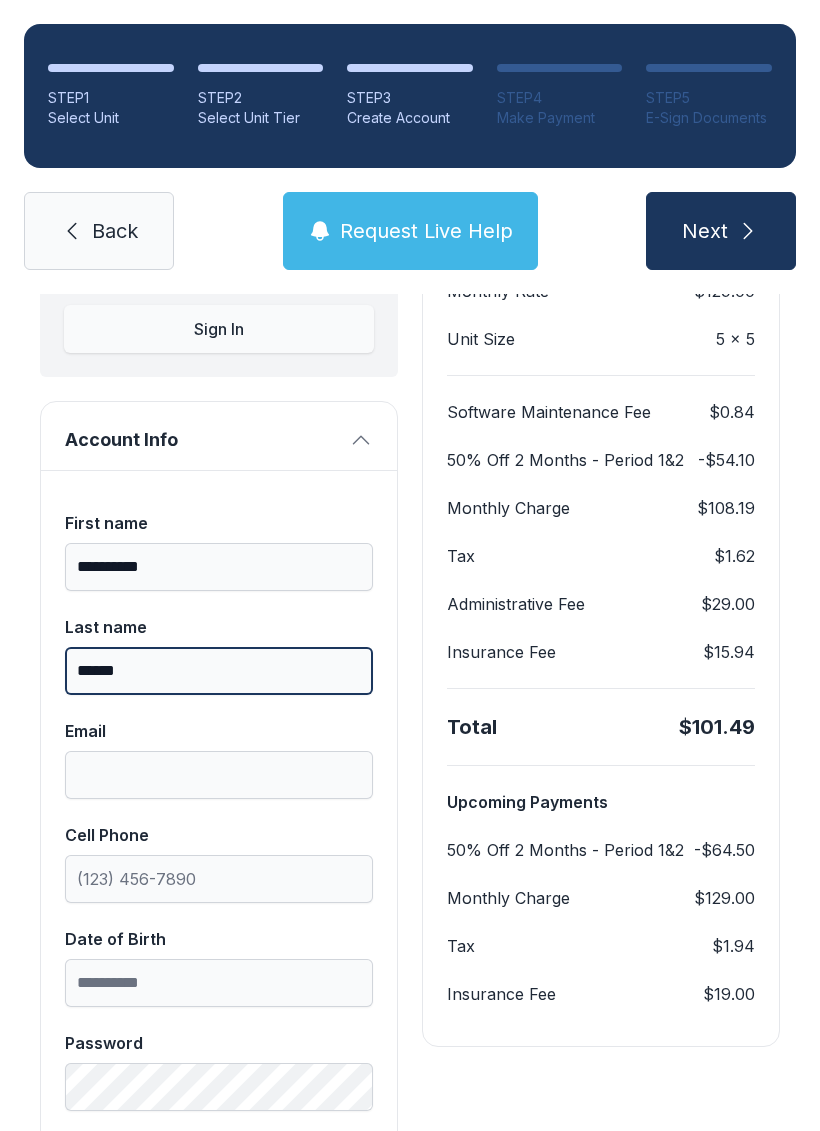 type on "******" 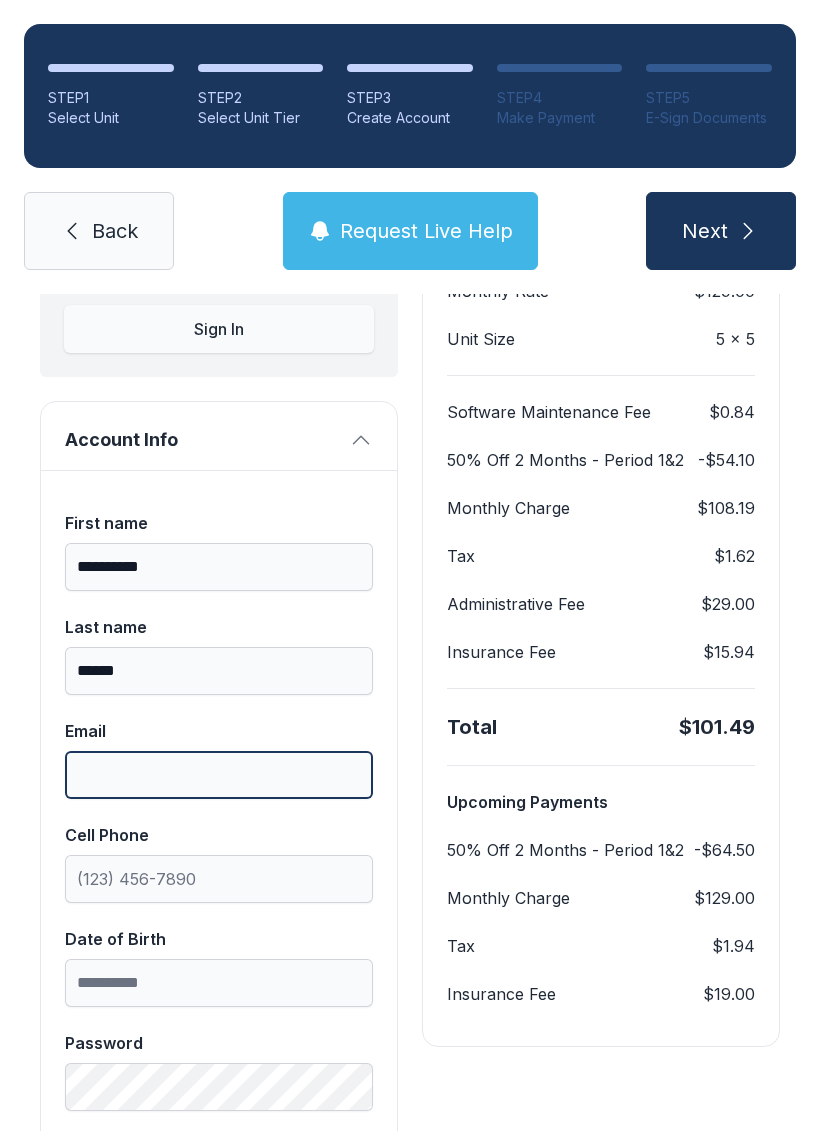 click on "Email" at bounding box center [219, 775] 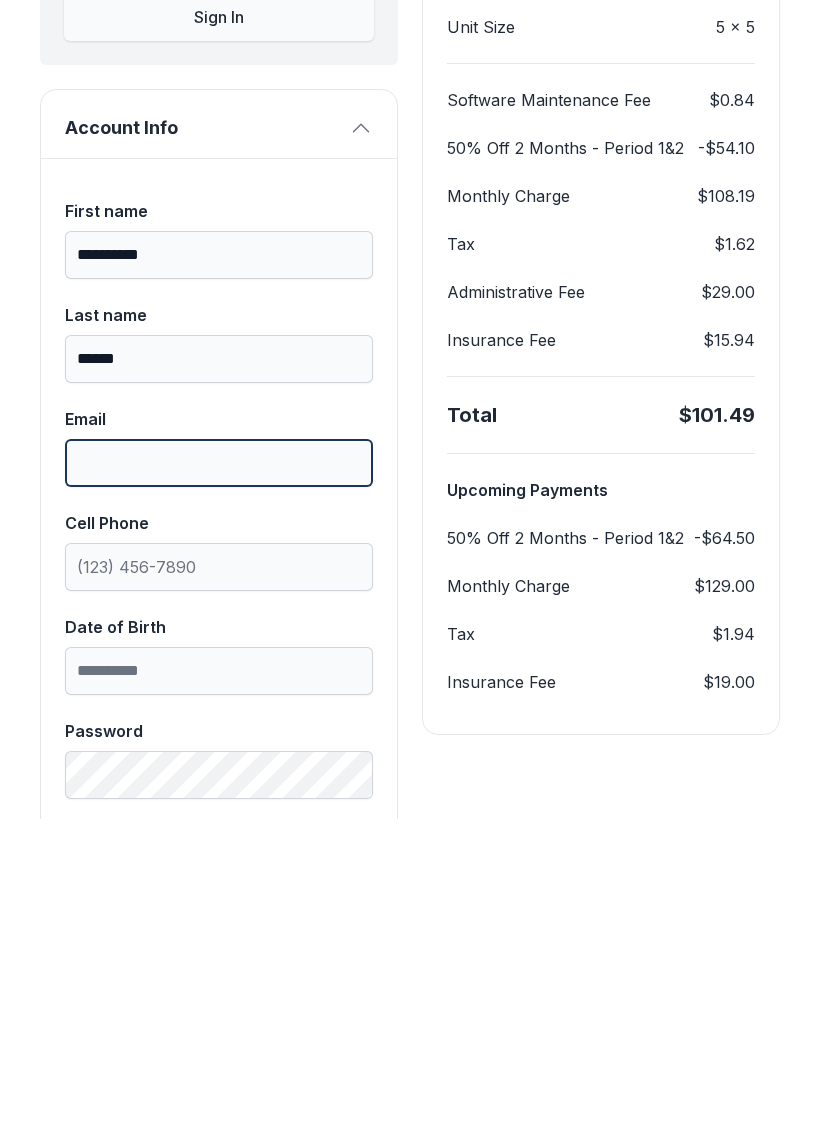 click on "Next" at bounding box center (721, 231) 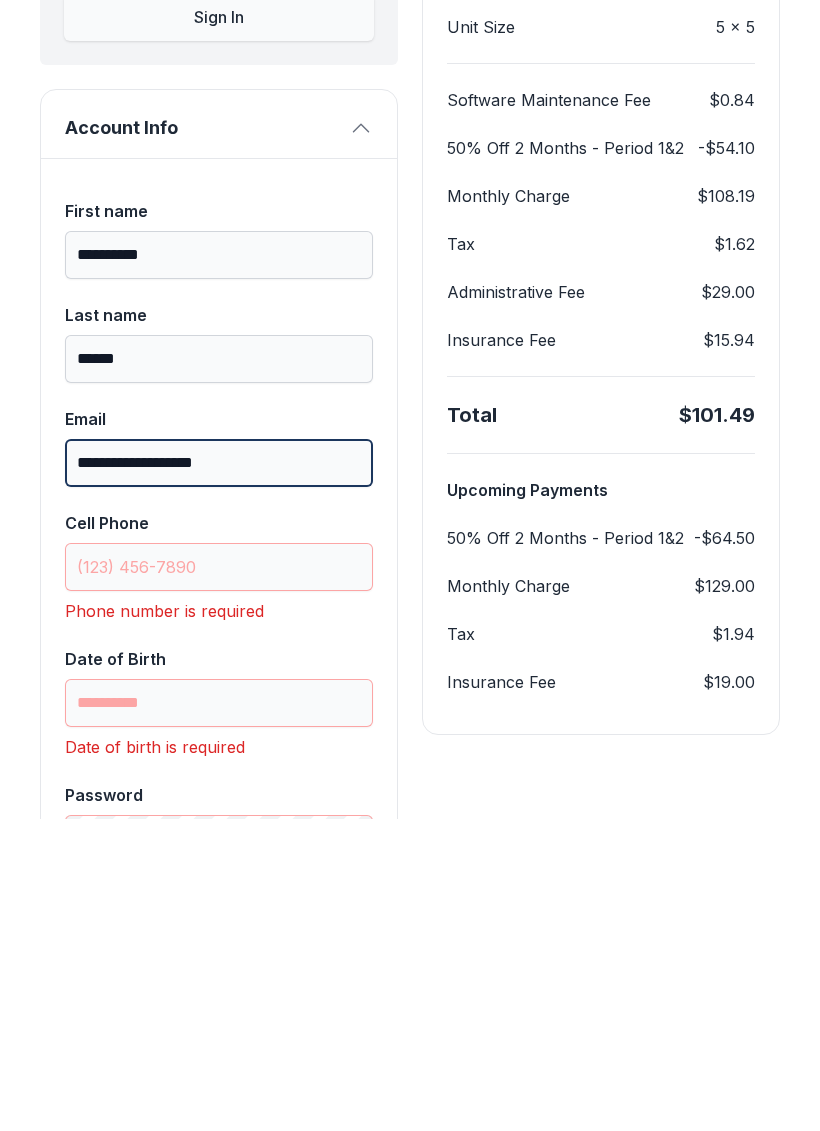 type on "**********" 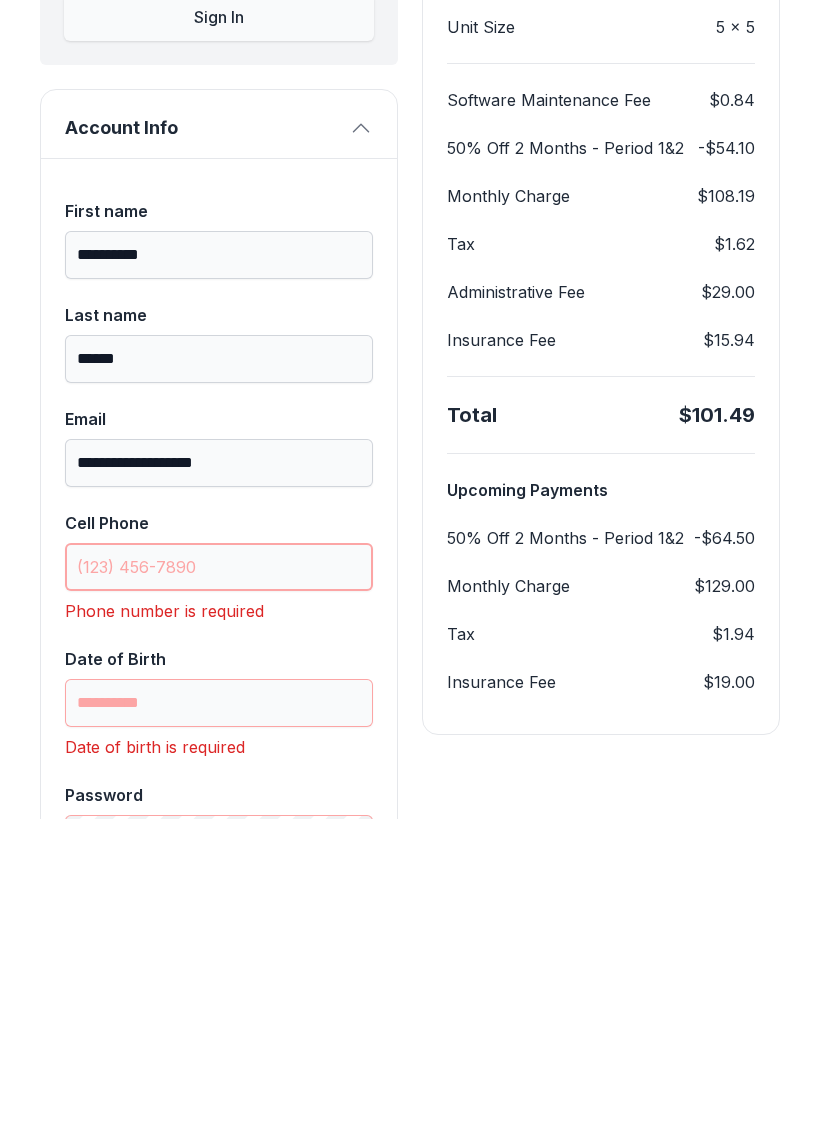 click on "Cell Phone" at bounding box center [219, 879] 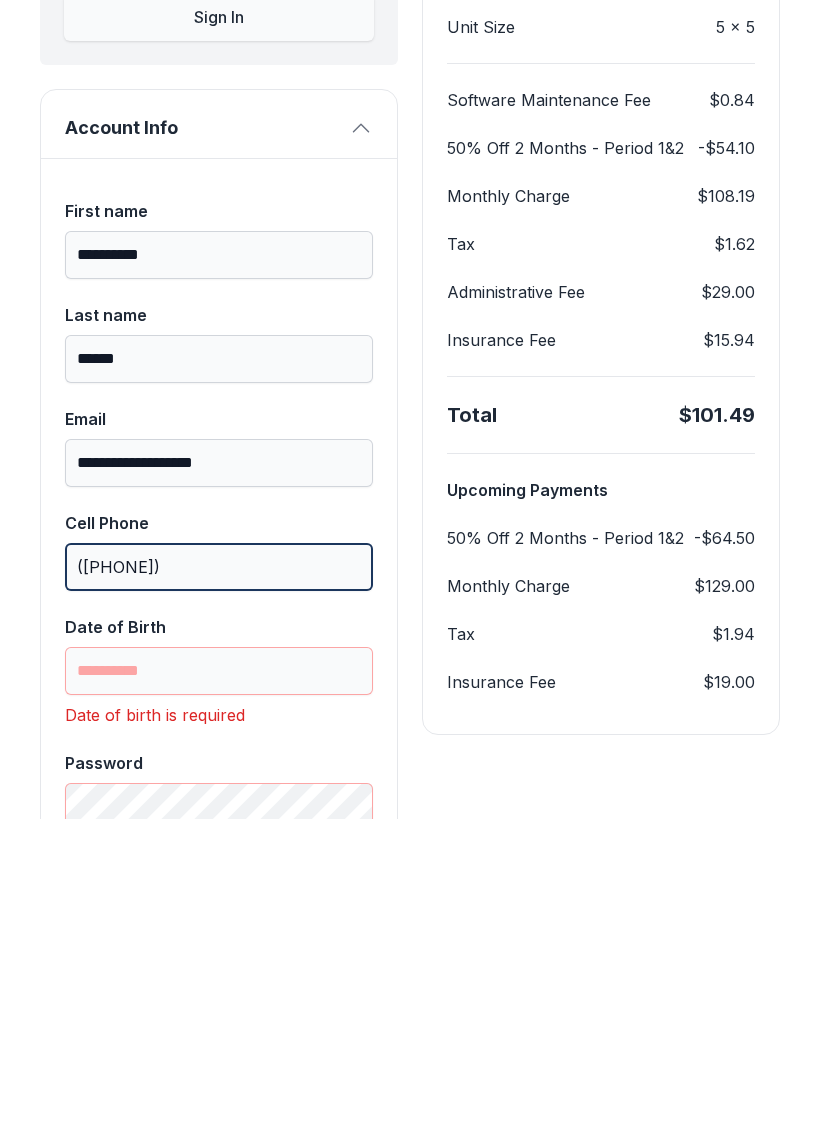 type on "([PHONE])" 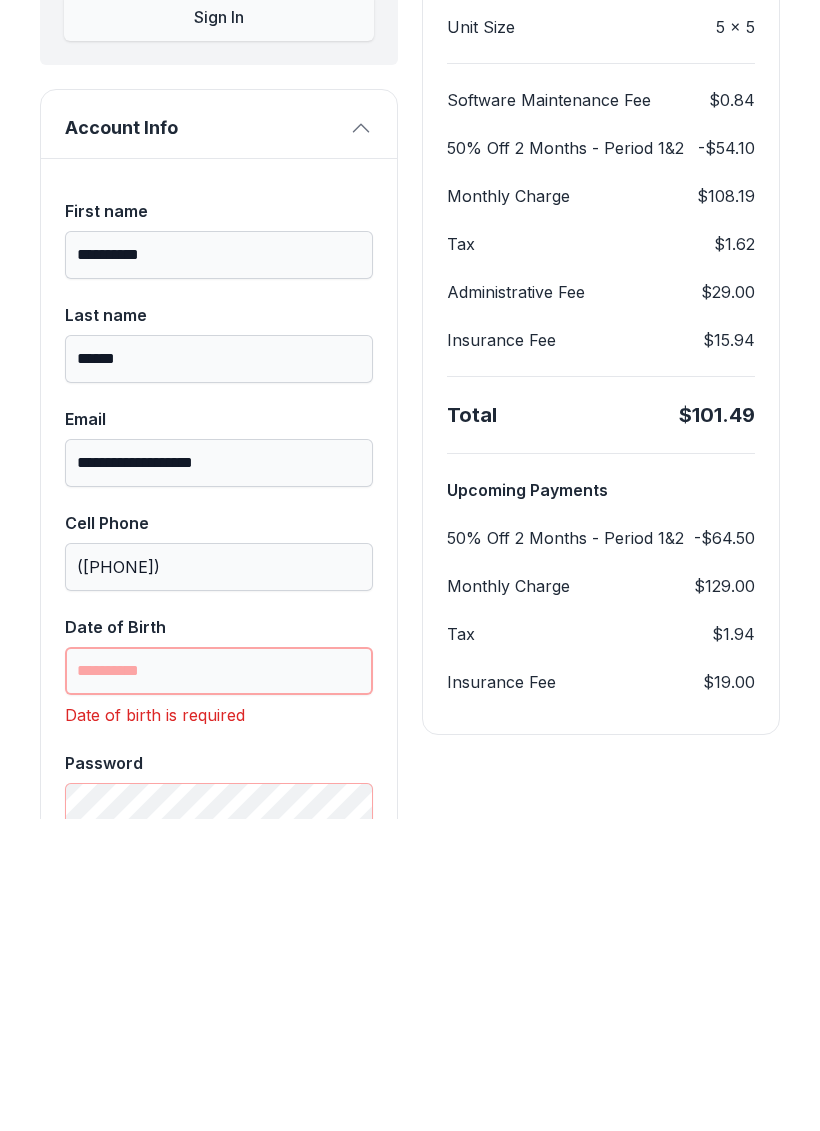 click on "Date of Birth" at bounding box center (219, 983) 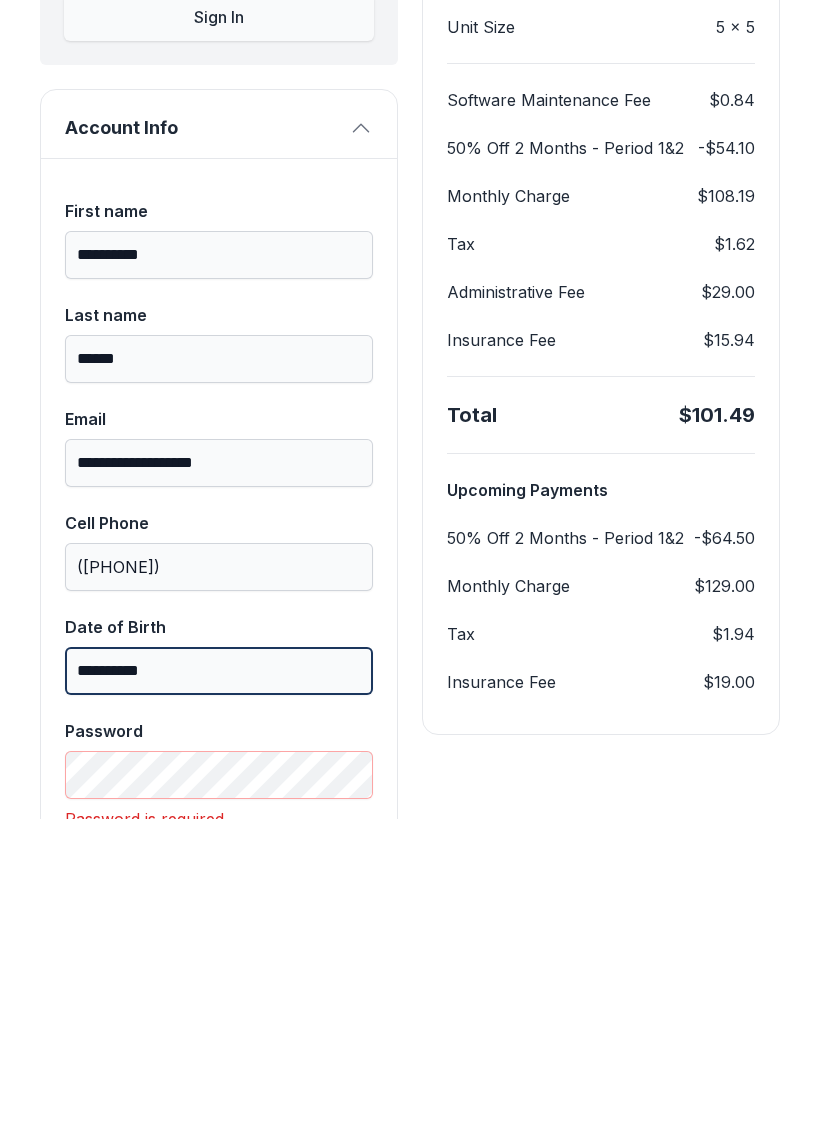type on "**********" 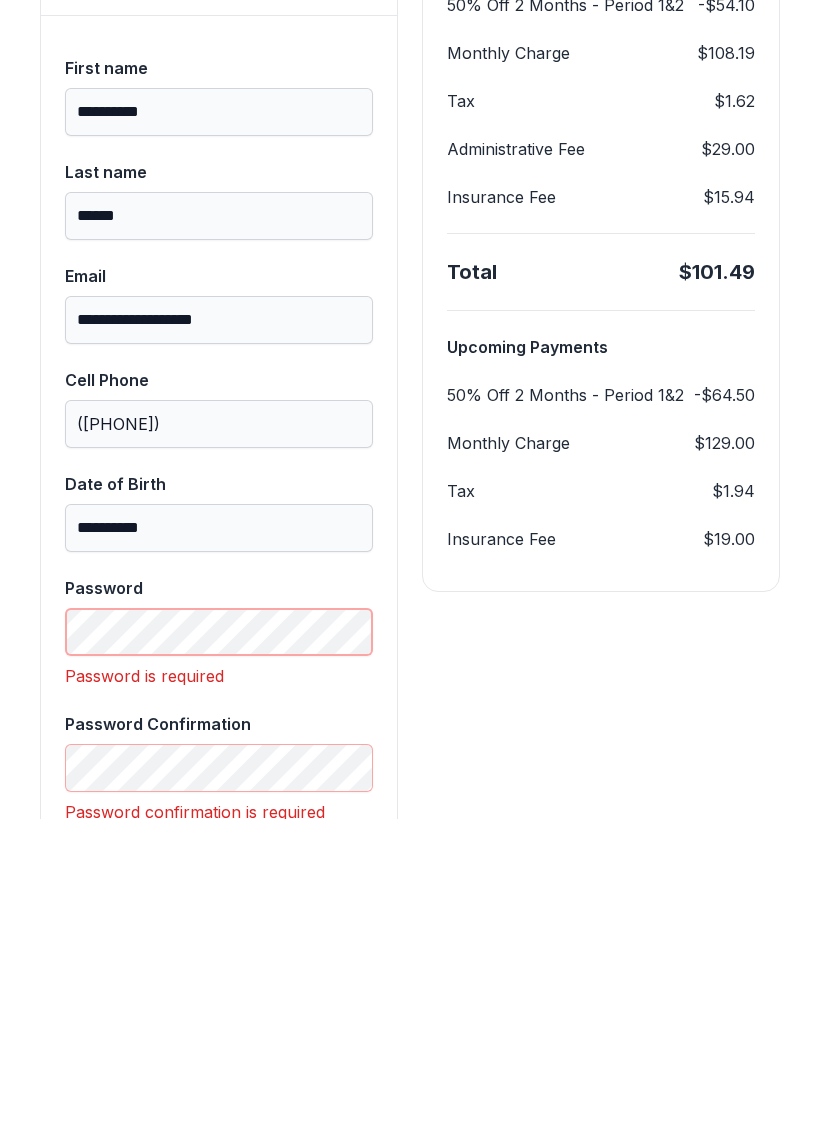 scroll, scrollTop: 386, scrollLeft: 0, axis: vertical 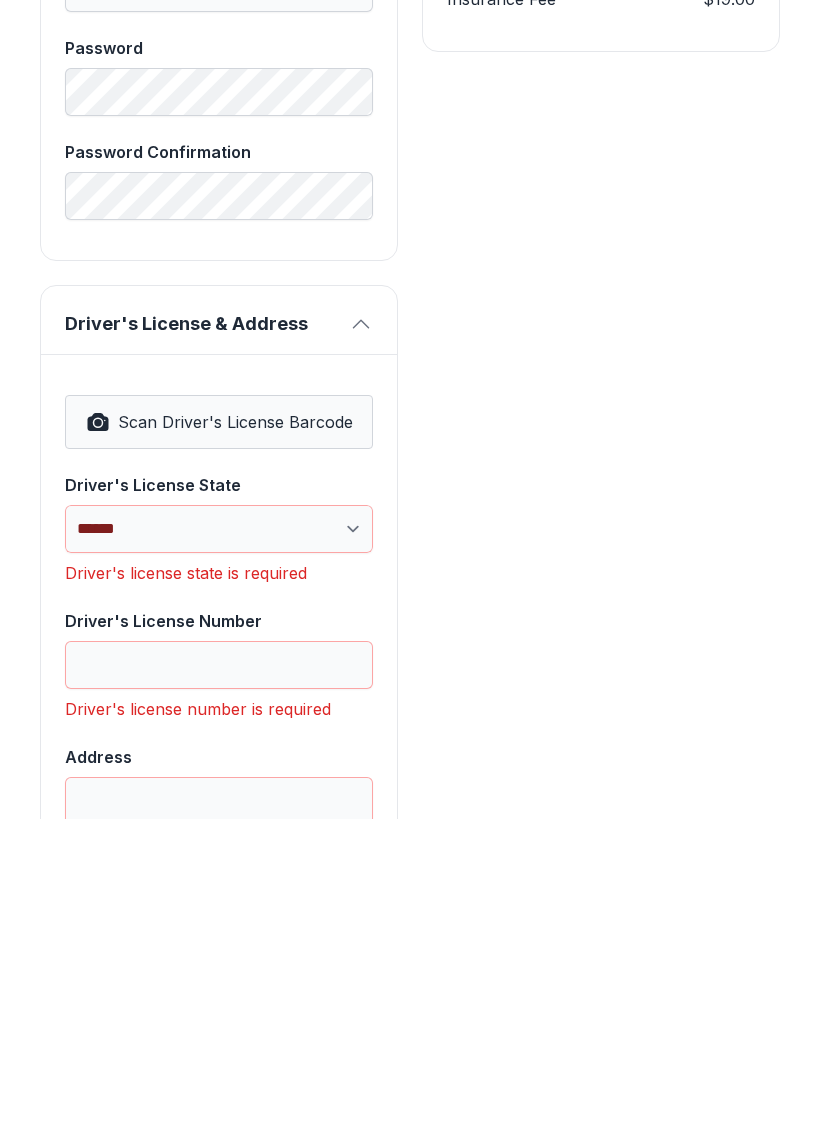 click on "**********" at bounding box center (219, 841) 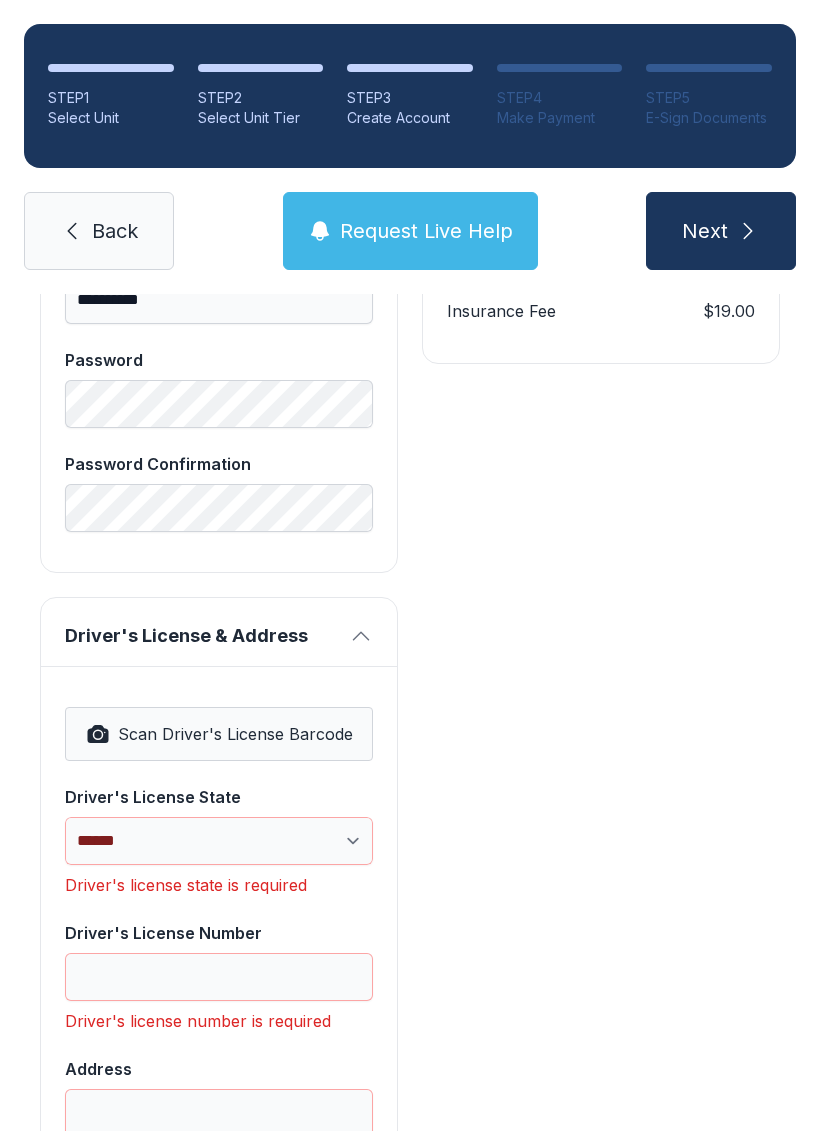 click on "Scan Driver's License Barcode" at bounding box center (235, 734) 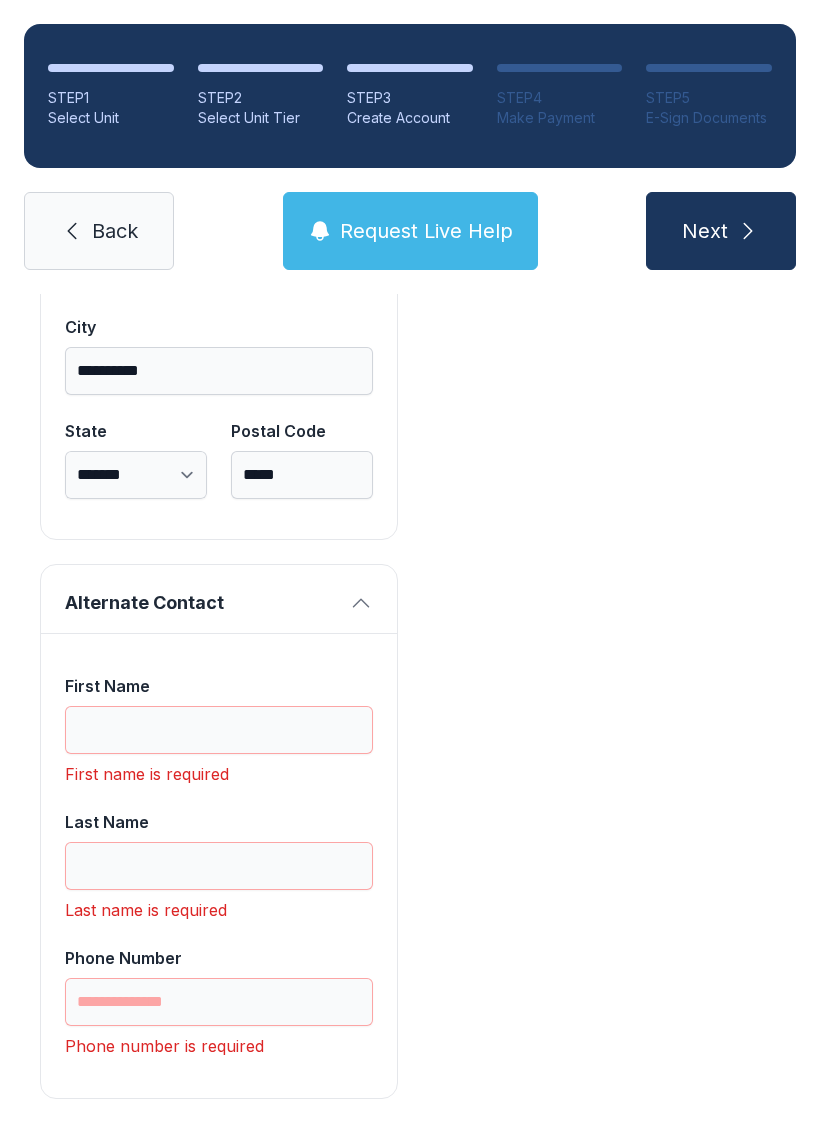 scroll, scrollTop: 1809, scrollLeft: 0, axis: vertical 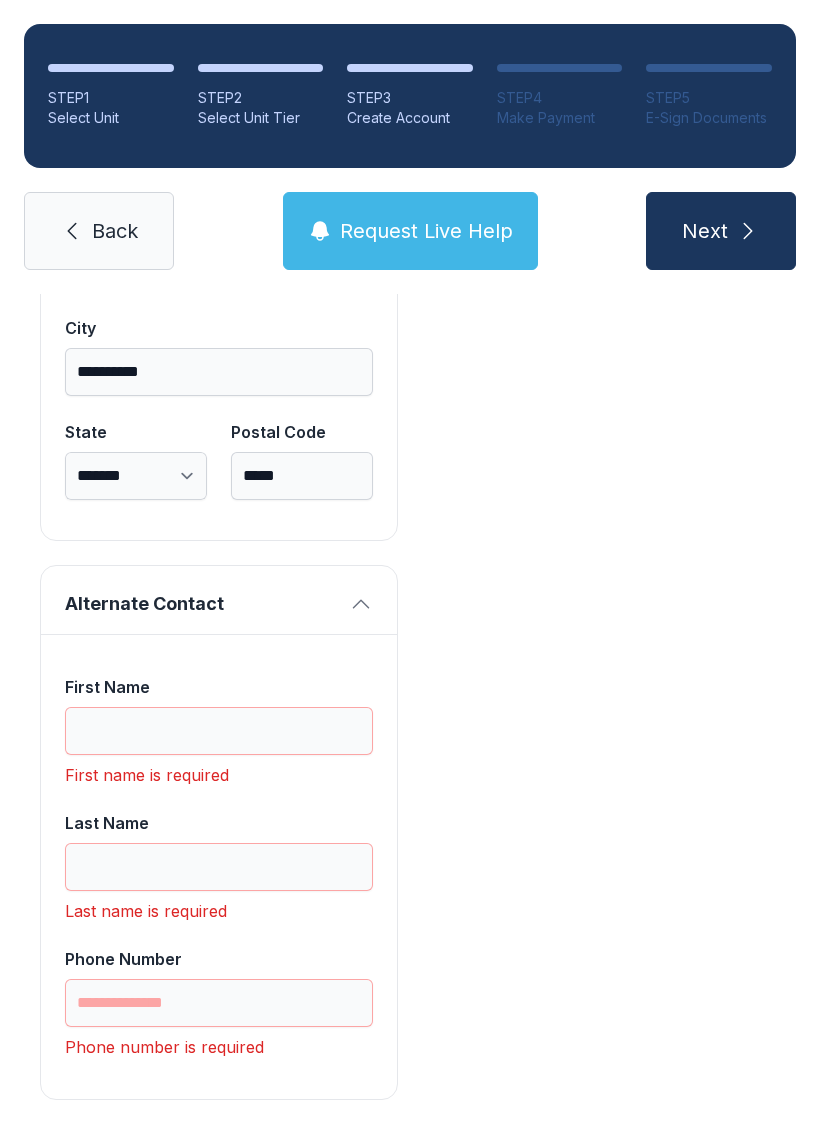 click on "First Name" at bounding box center [219, 731] 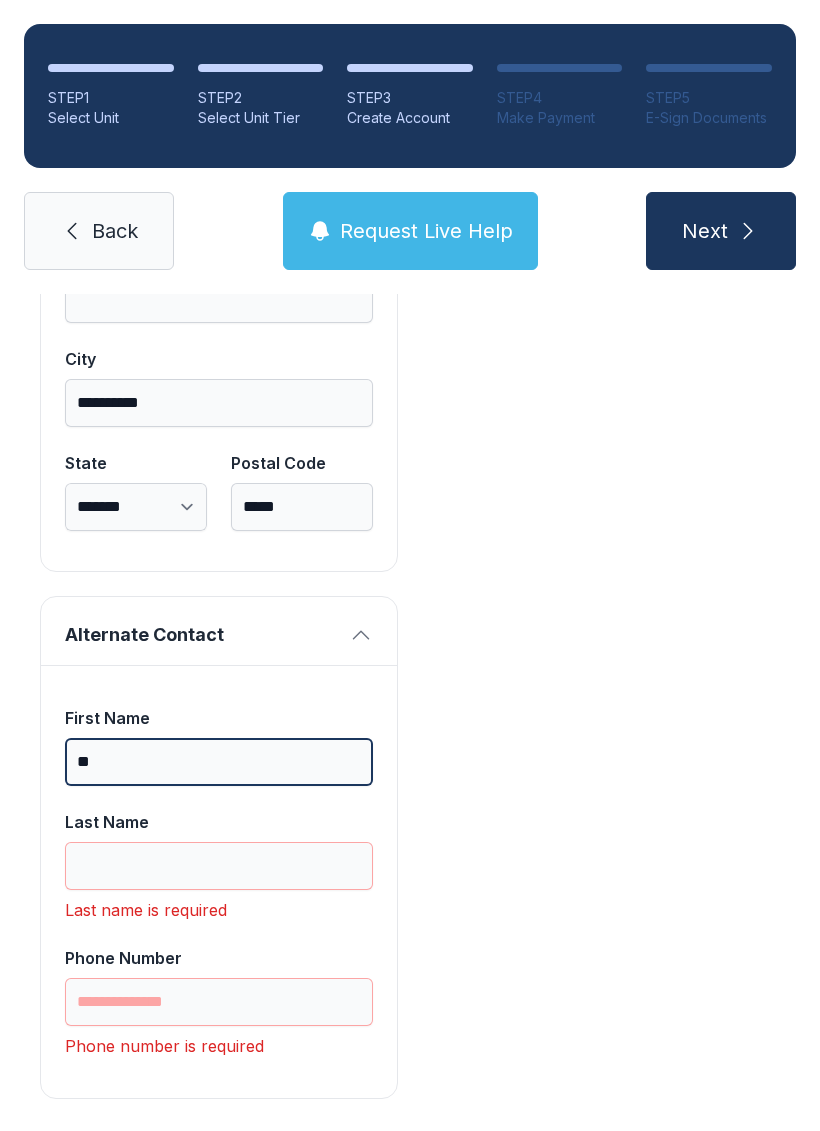 scroll, scrollTop: 1777, scrollLeft: 0, axis: vertical 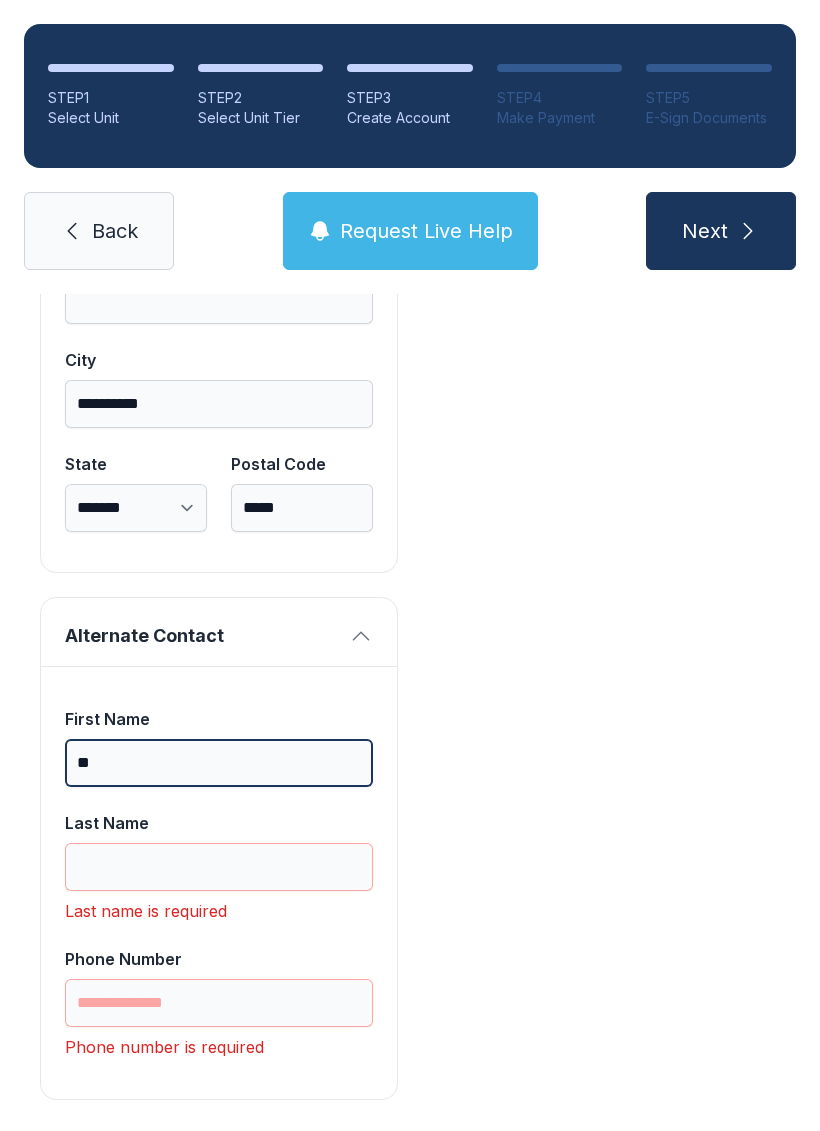 type on "**" 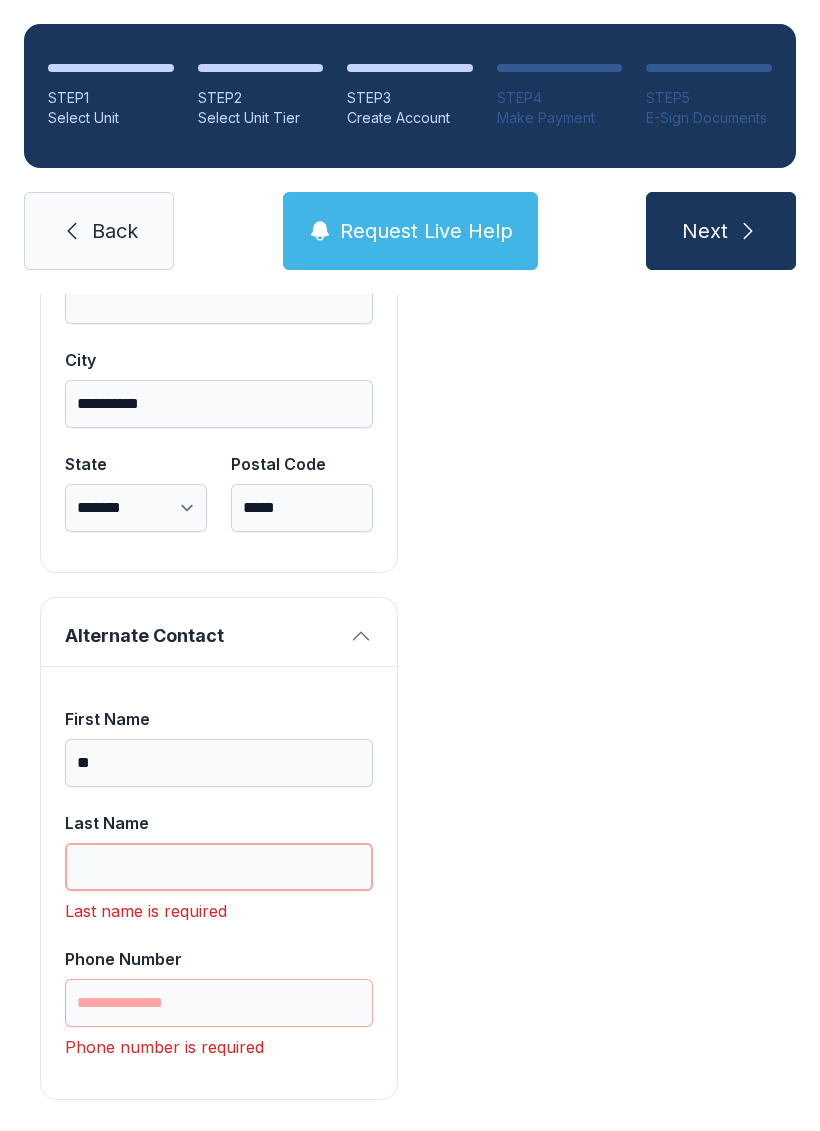 click on "Last Name" at bounding box center (219, 867) 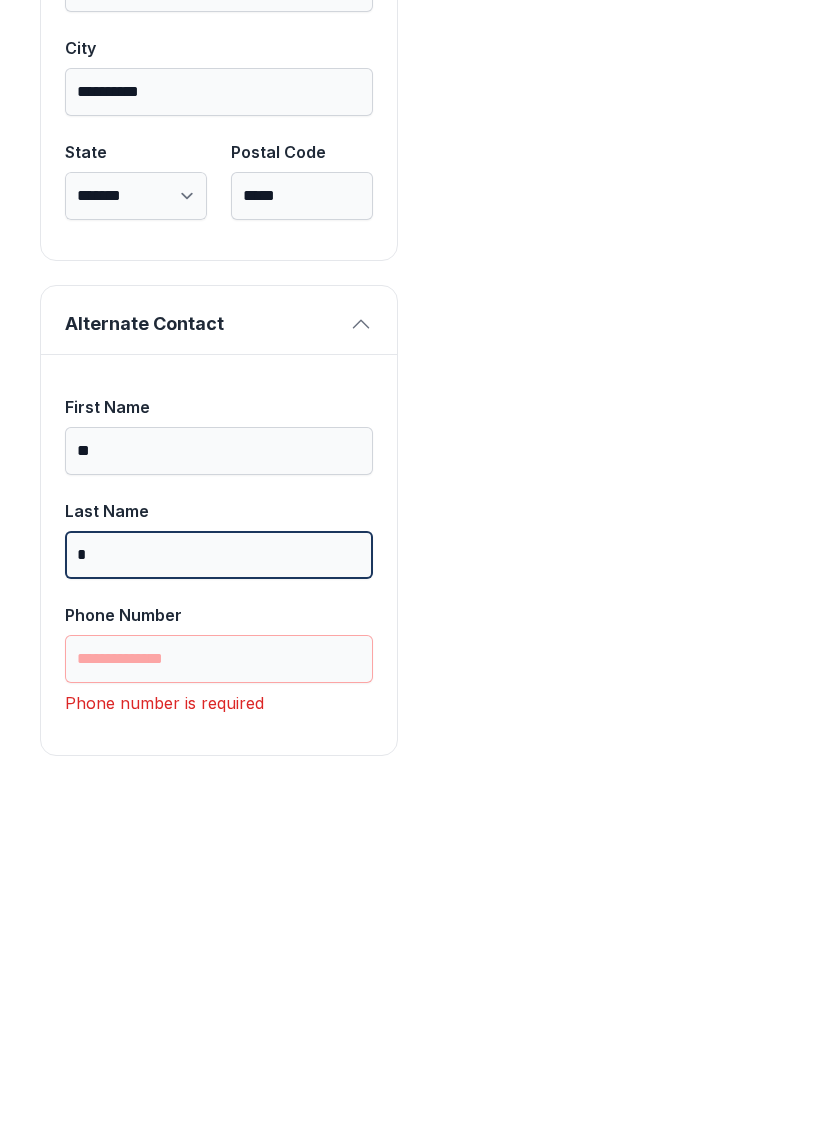 scroll, scrollTop: 1745, scrollLeft: 0, axis: vertical 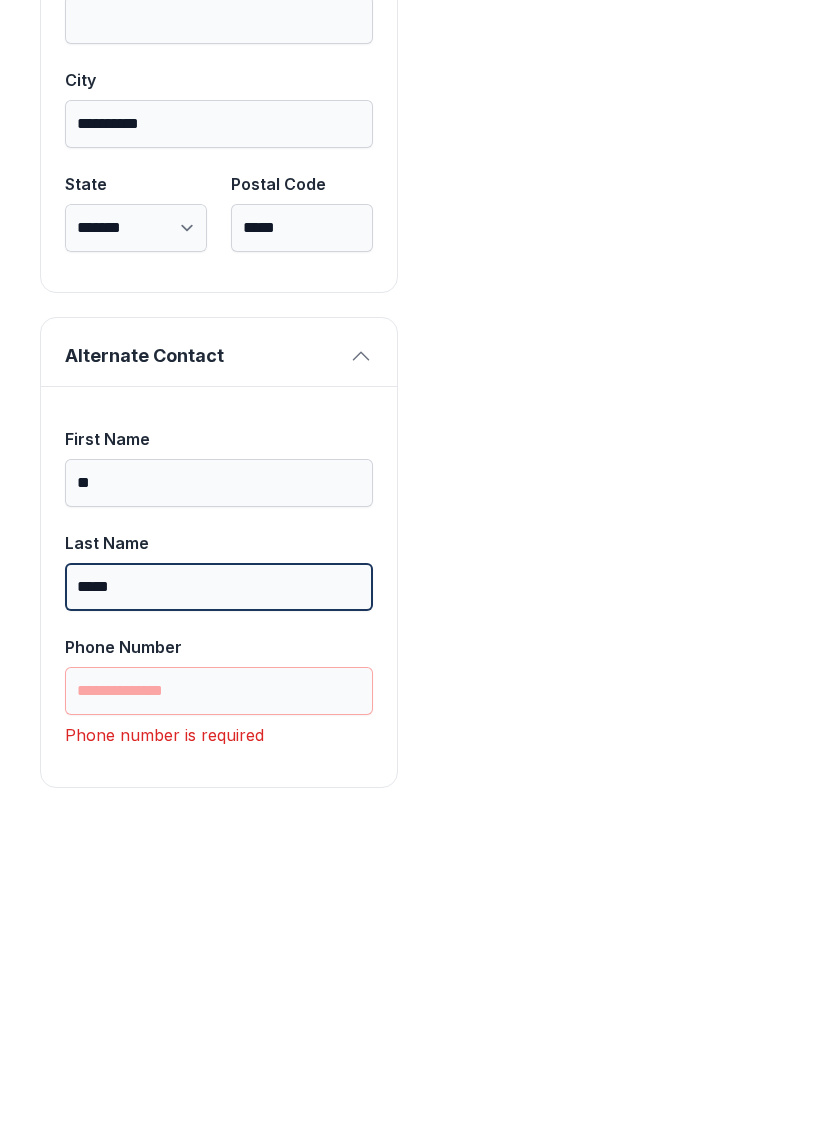 type on "*****" 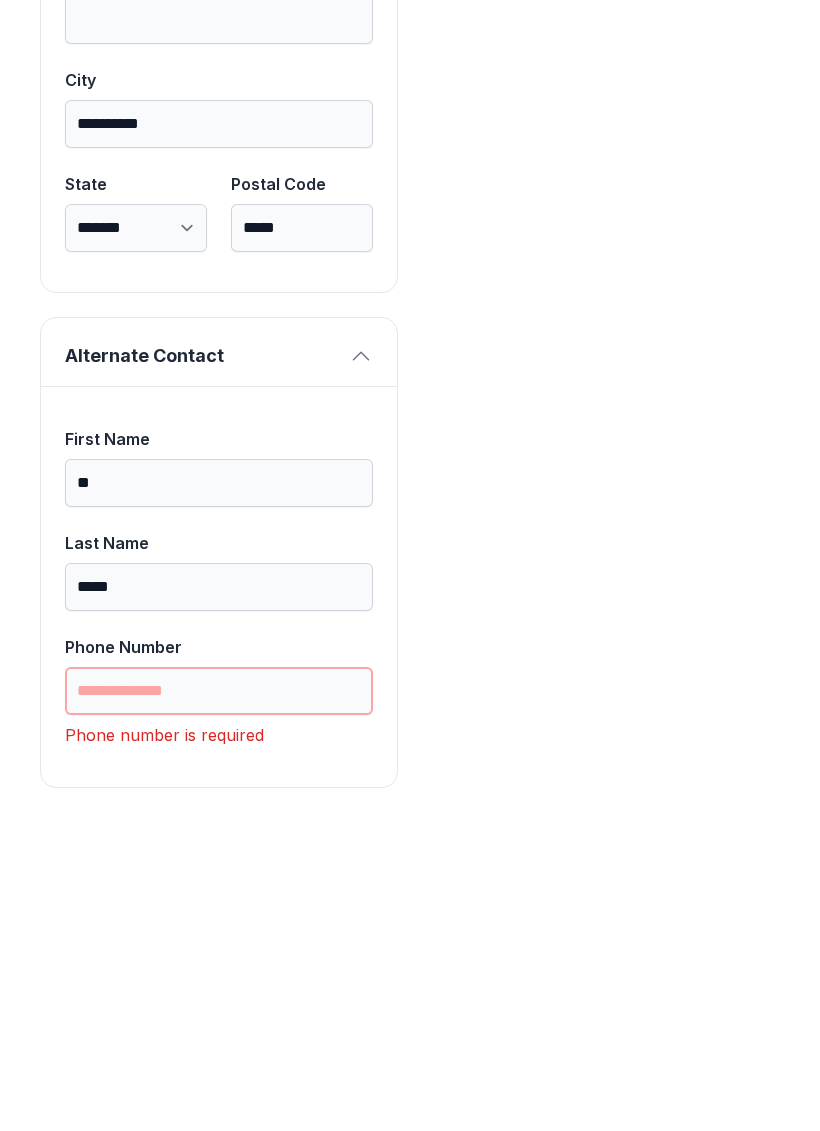 click on "Phone Number" at bounding box center (219, 1003) 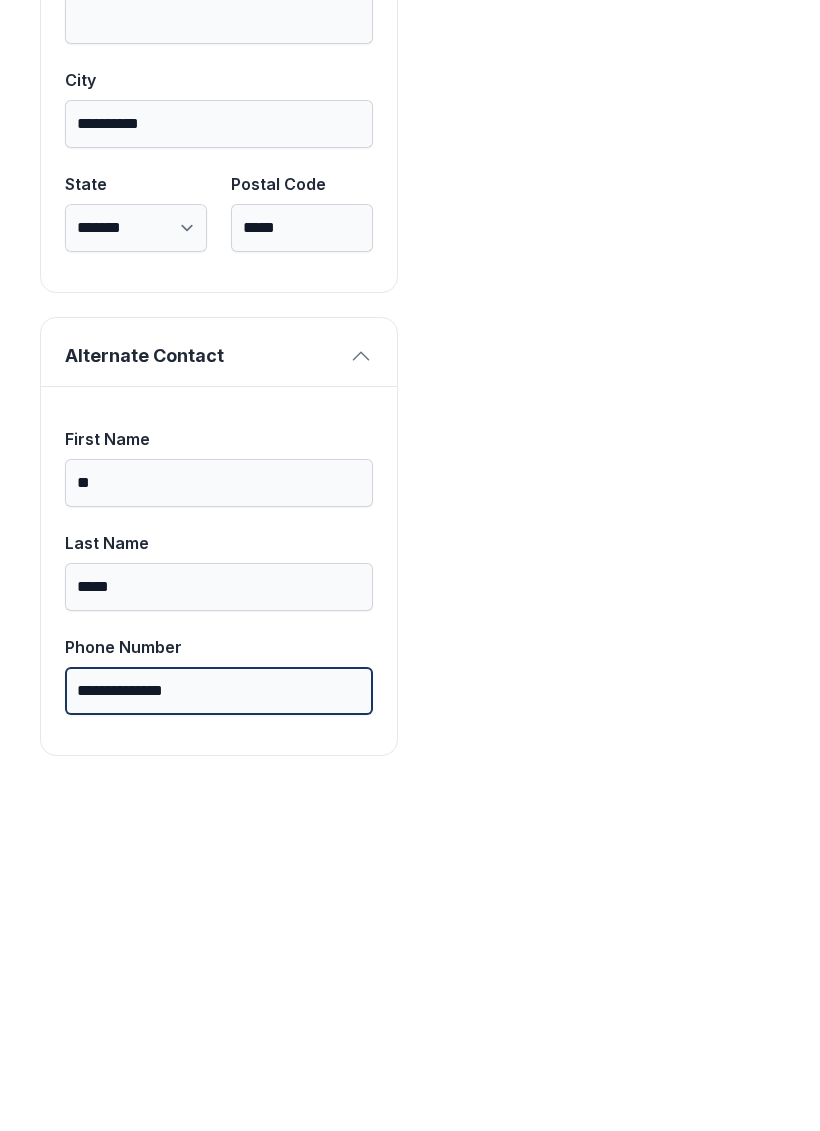 scroll, scrollTop: 1713, scrollLeft: 0, axis: vertical 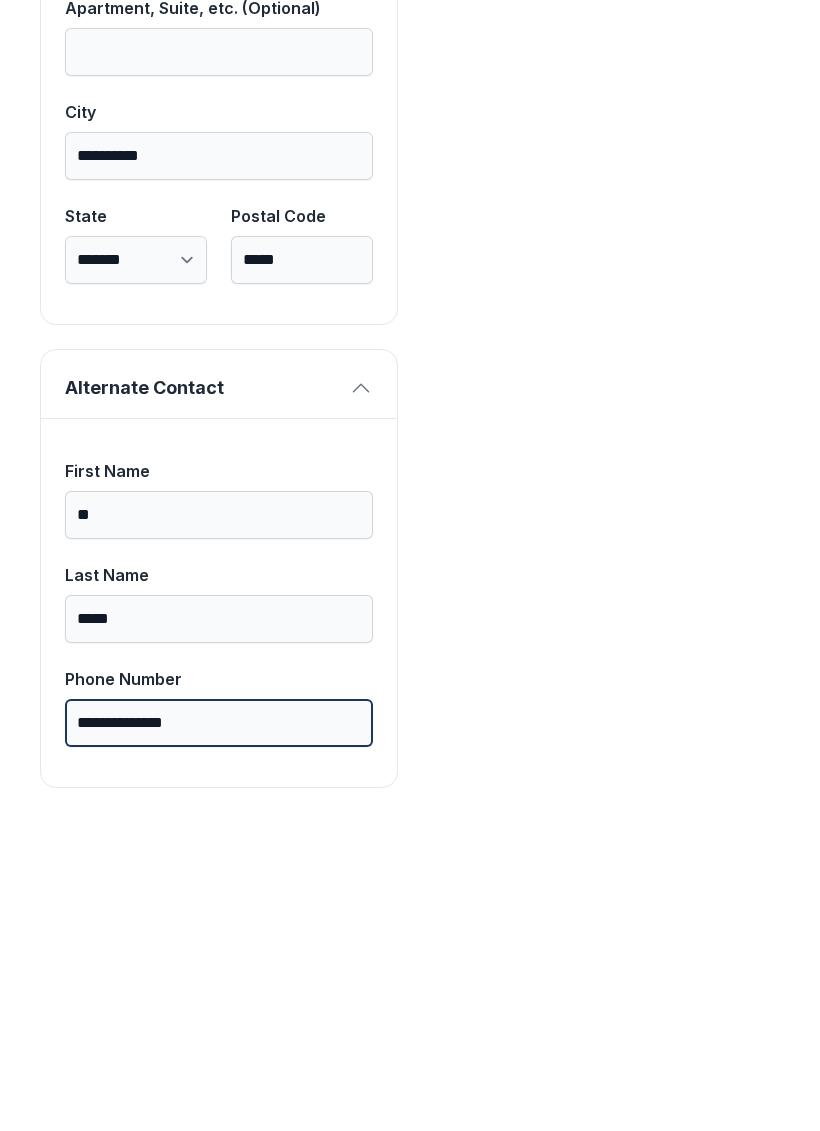 type on "**********" 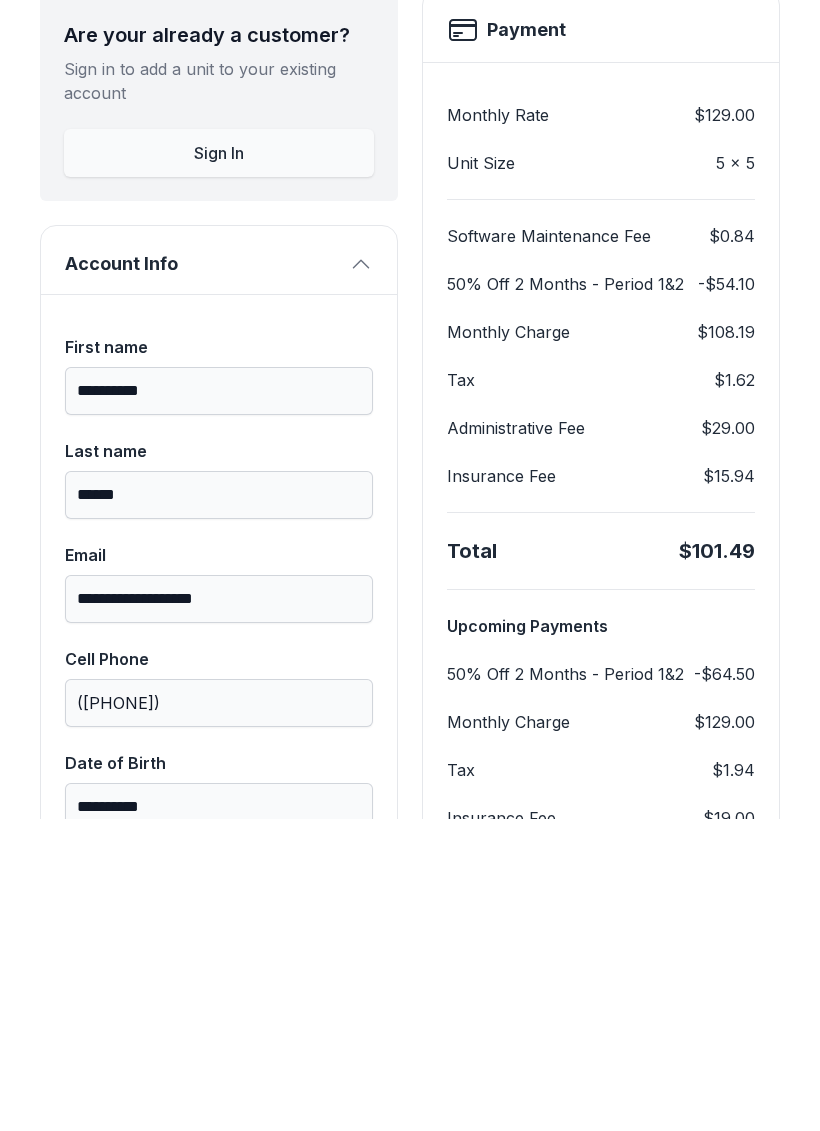scroll, scrollTop: -80, scrollLeft: 0, axis: vertical 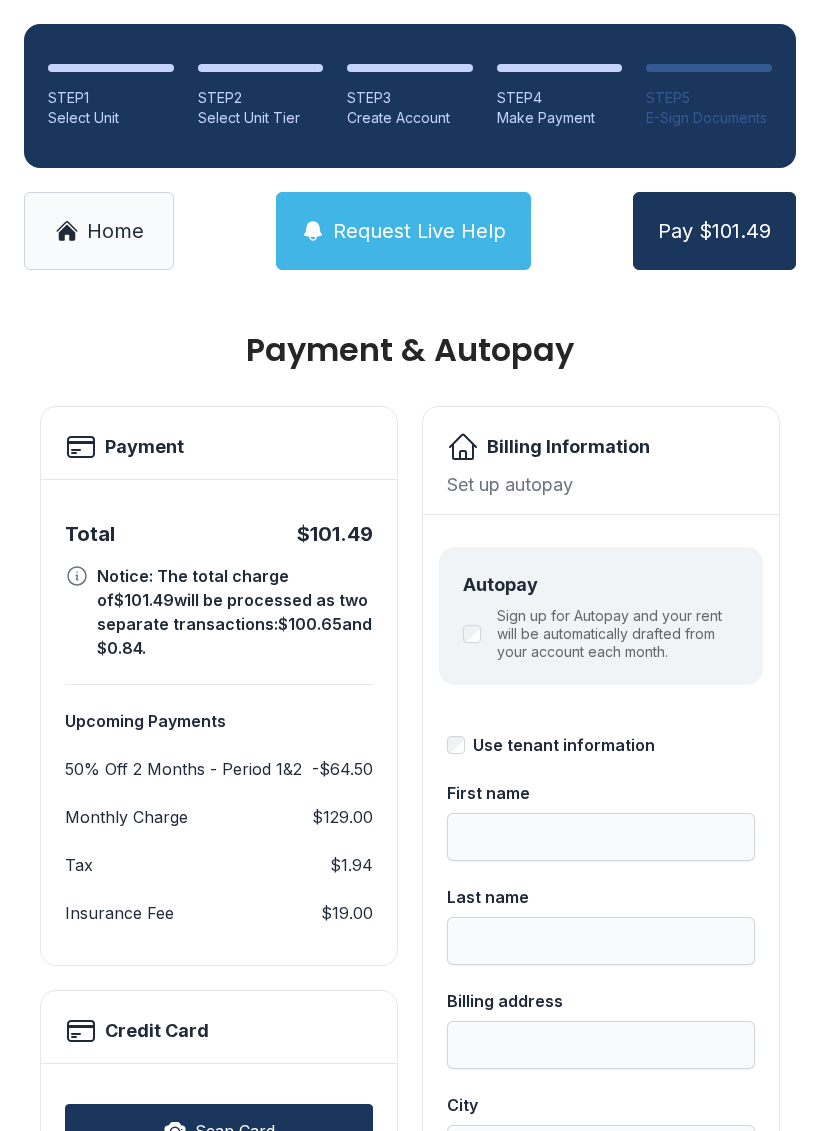 click on "Pay $101.49" at bounding box center [714, 231] 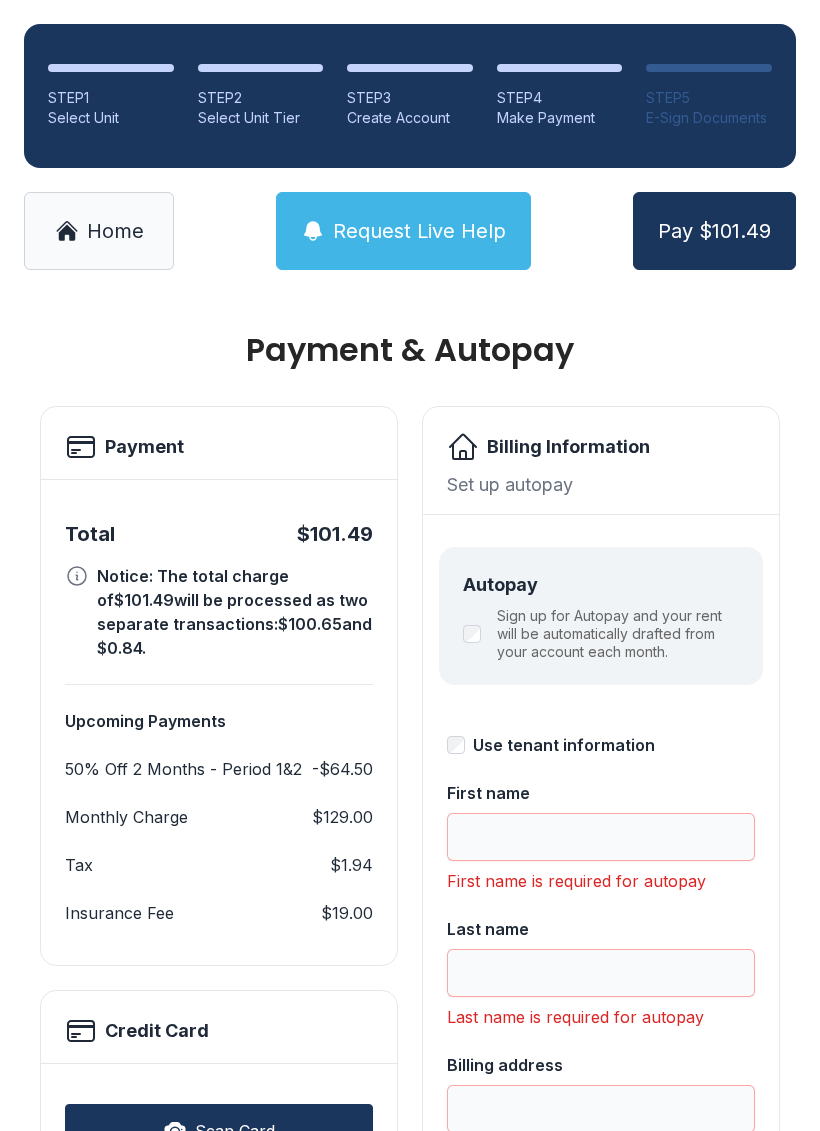 click on "Pay $101.49" at bounding box center [714, 231] 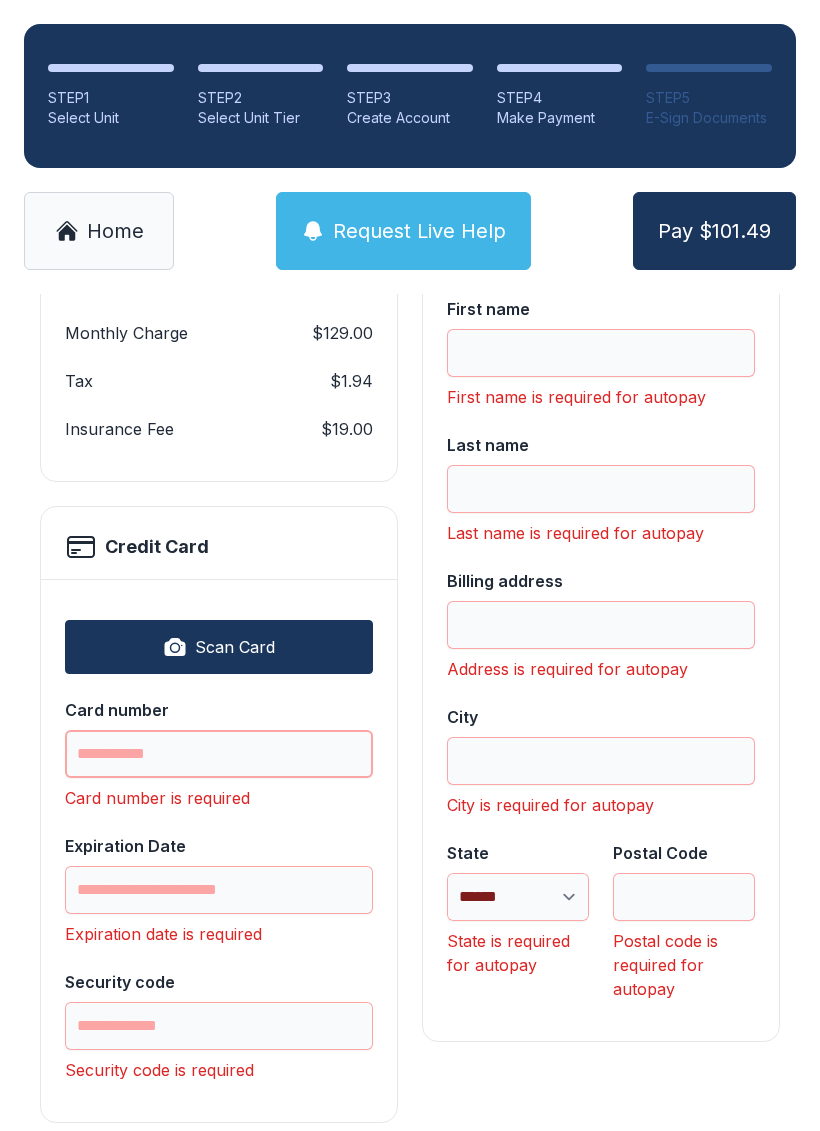 scroll, scrollTop: 483, scrollLeft: 0, axis: vertical 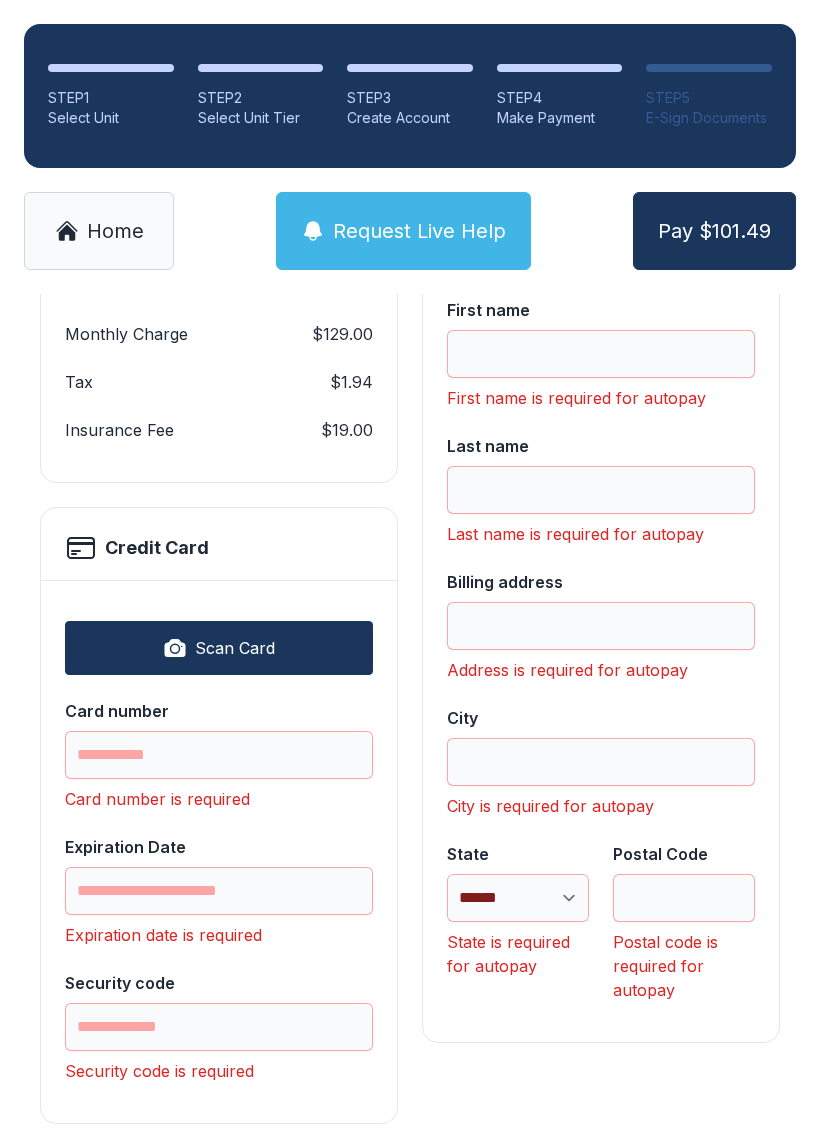 click on "**********" at bounding box center [219, 239] 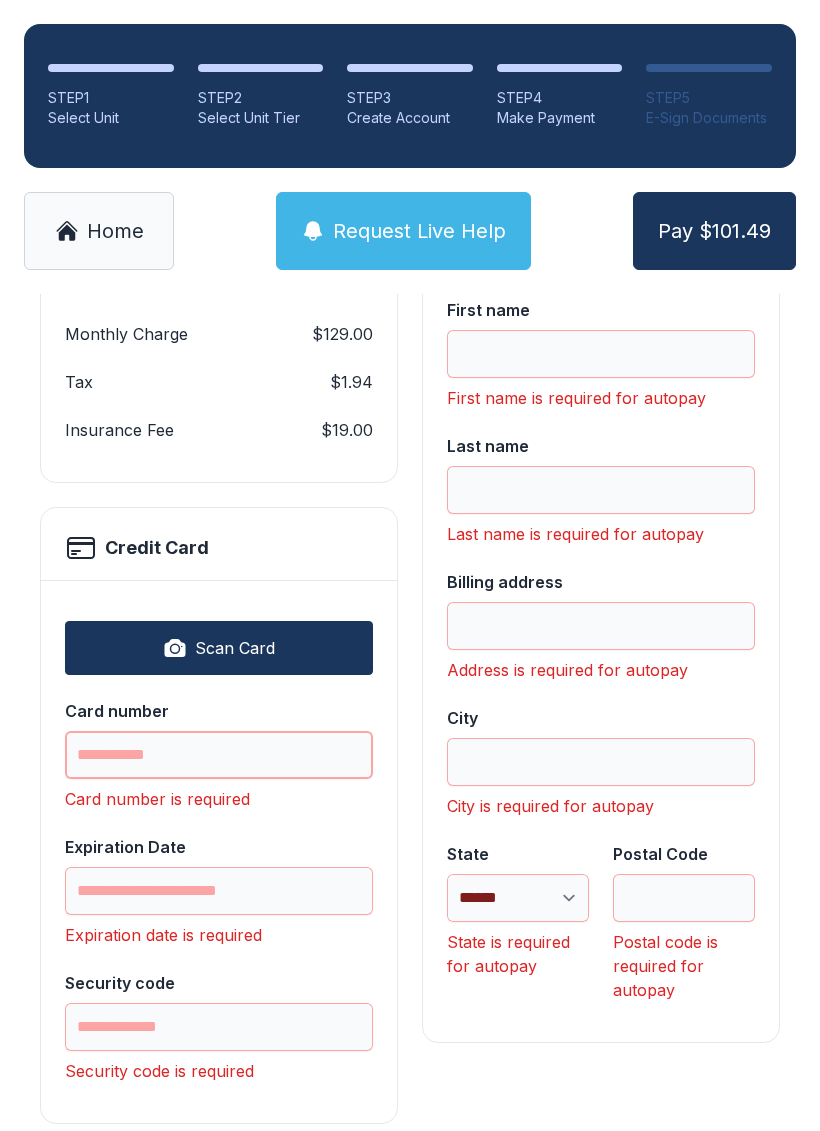 click on "Card number" at bounding box center [219, 755] 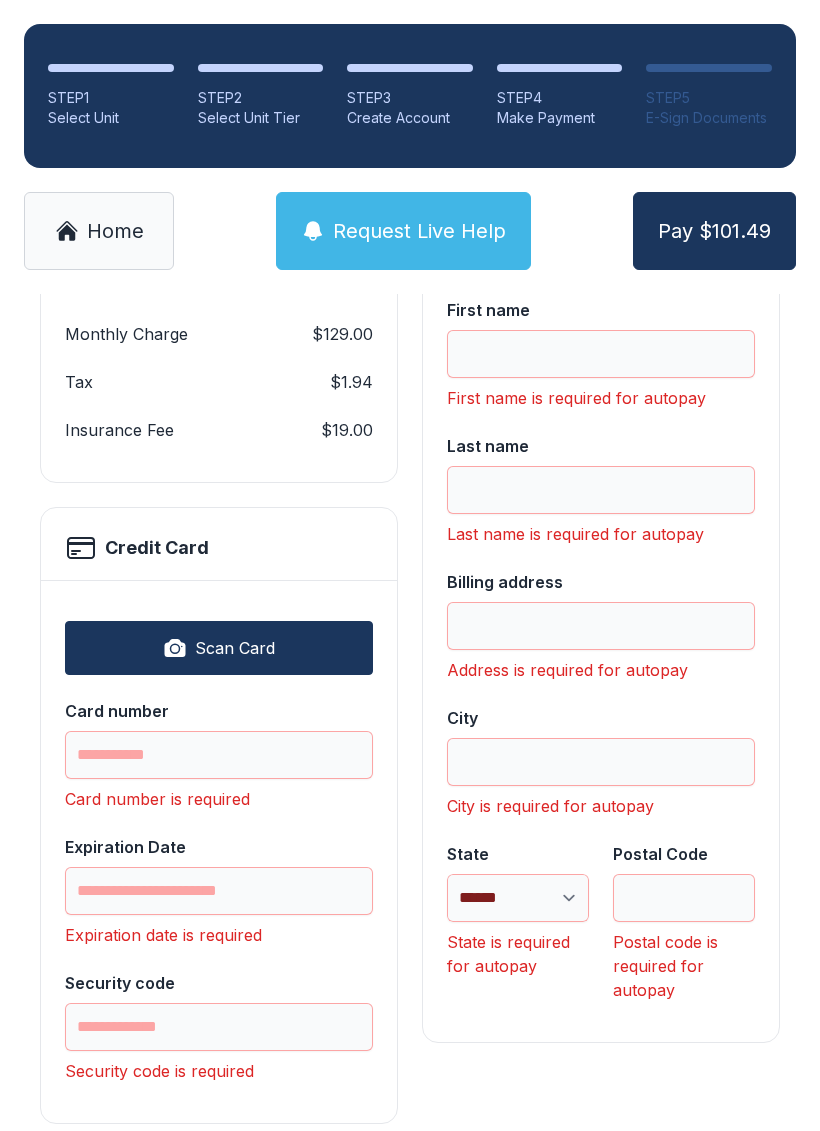 click on "Scan Card" at bounding box center [219, 648] 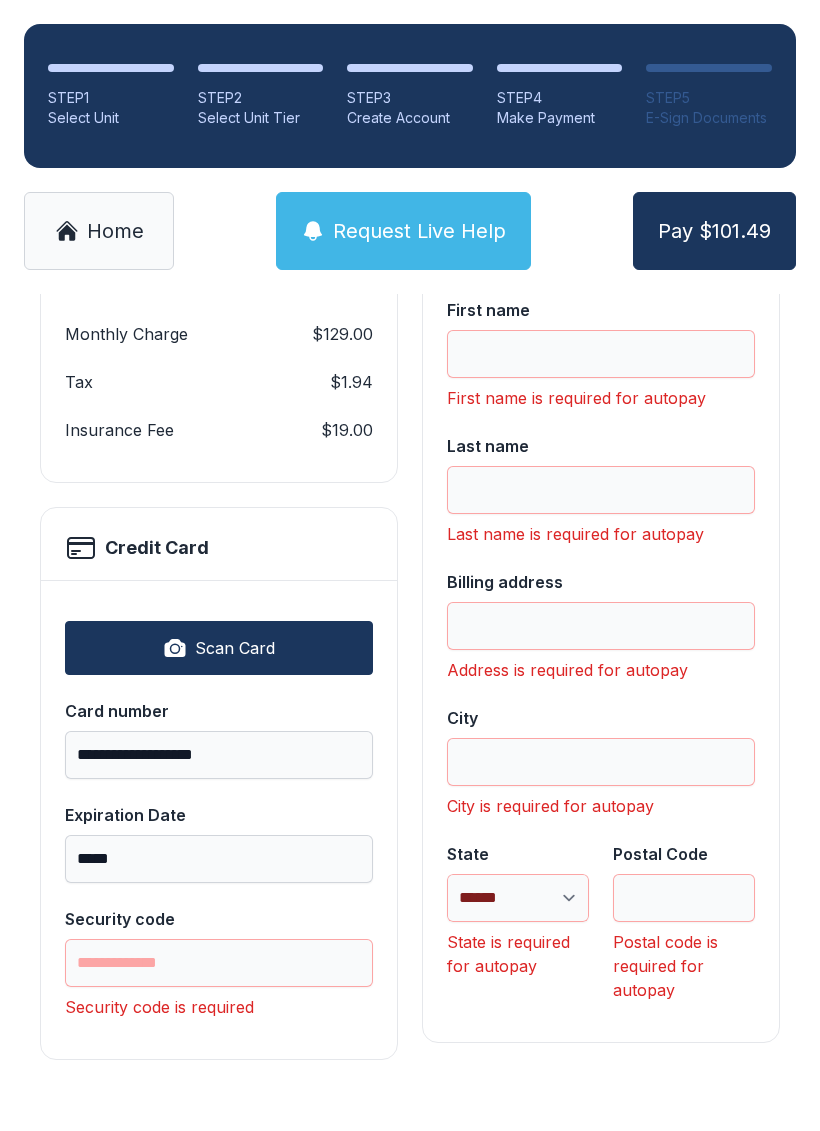 scroll, scrollTop: 483, scrollLeft: 0, axis: vertical 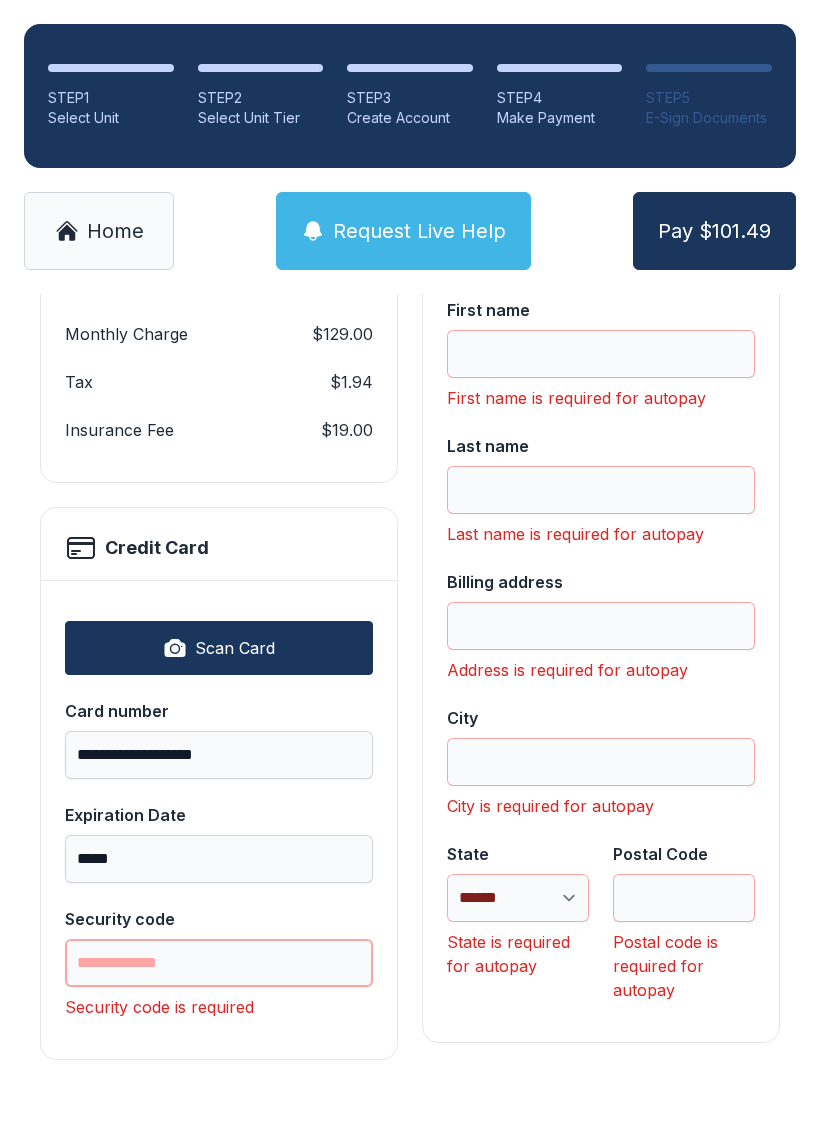 click on "**********" at bounding box center [219, 820] 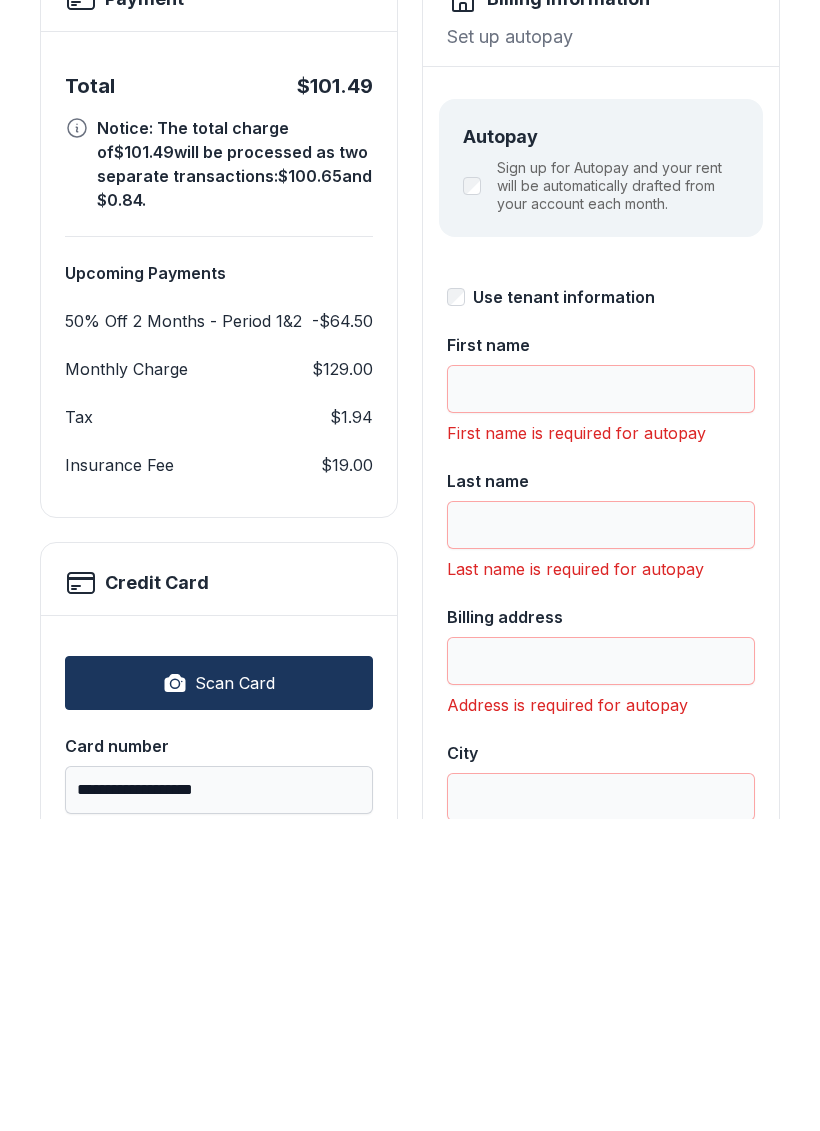 scroll, scrollTop: 138, scrollLeft: 0, axis: vertical 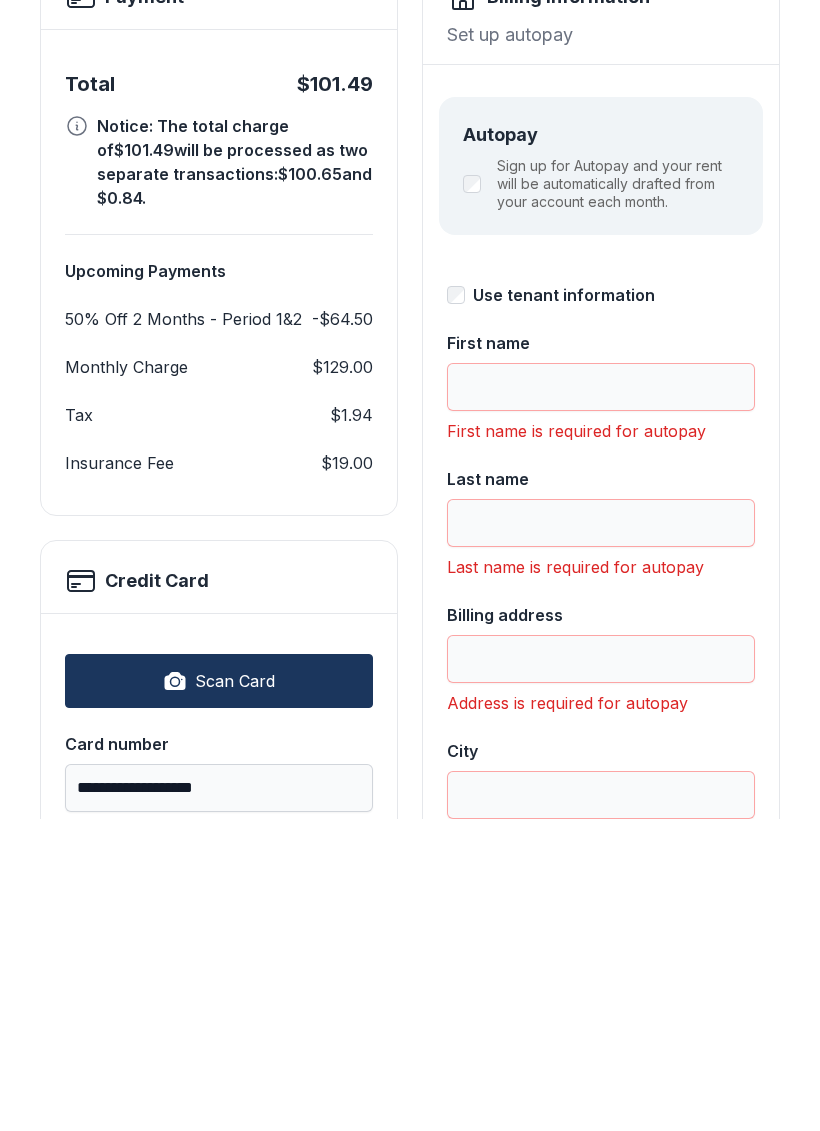 type on "***" 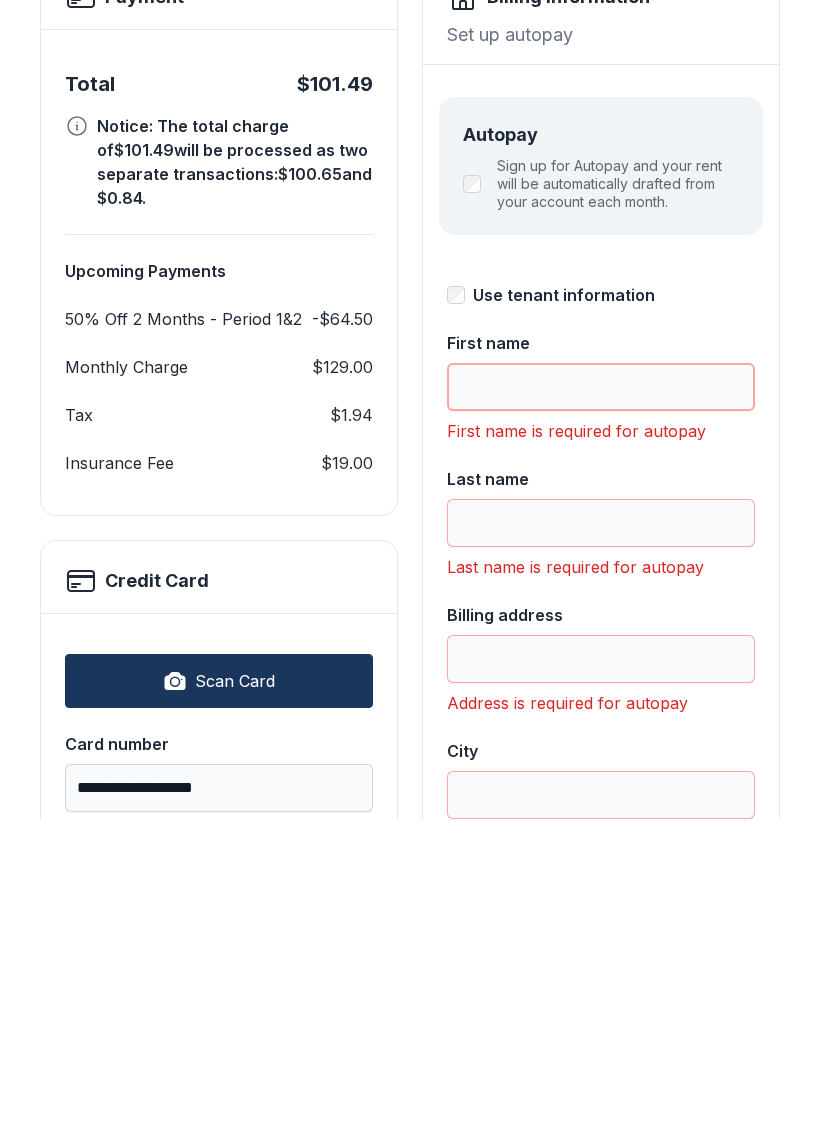 click on "First name" at bounding box center (601, 699) 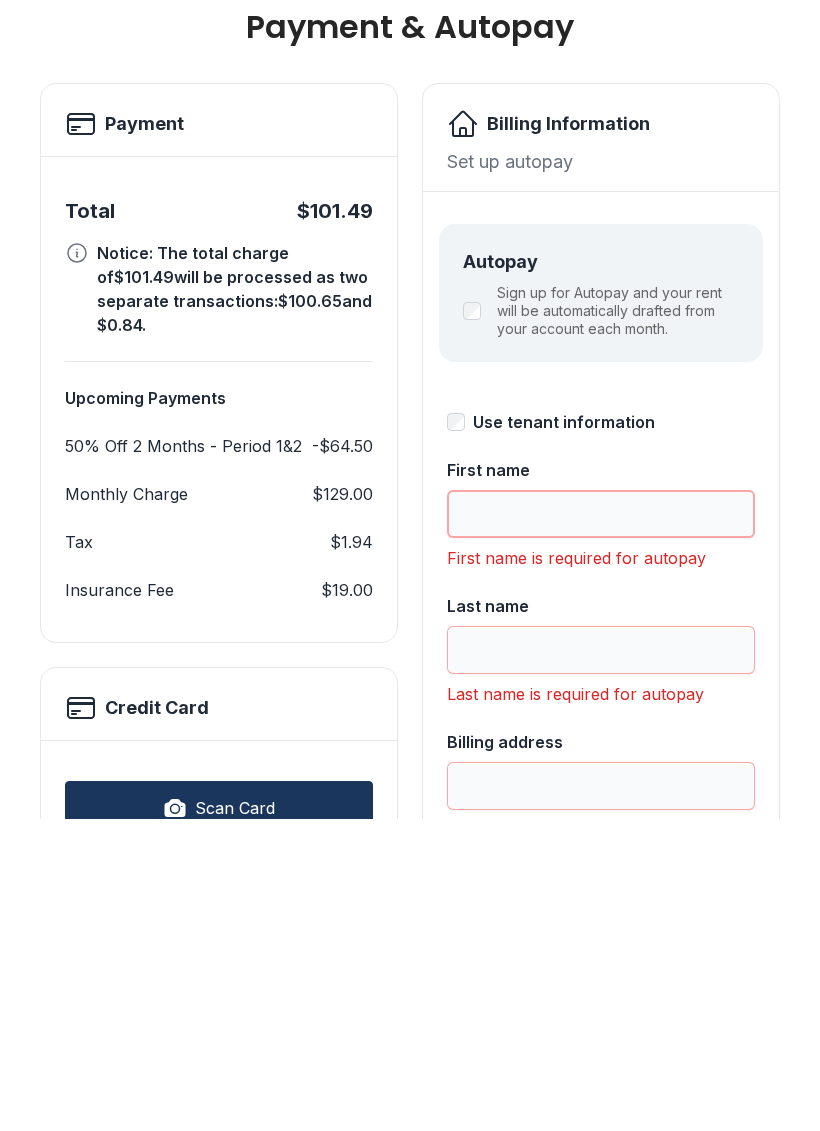 scroll, scrollTop: 9, scrollLeft: 0, axis: vertical 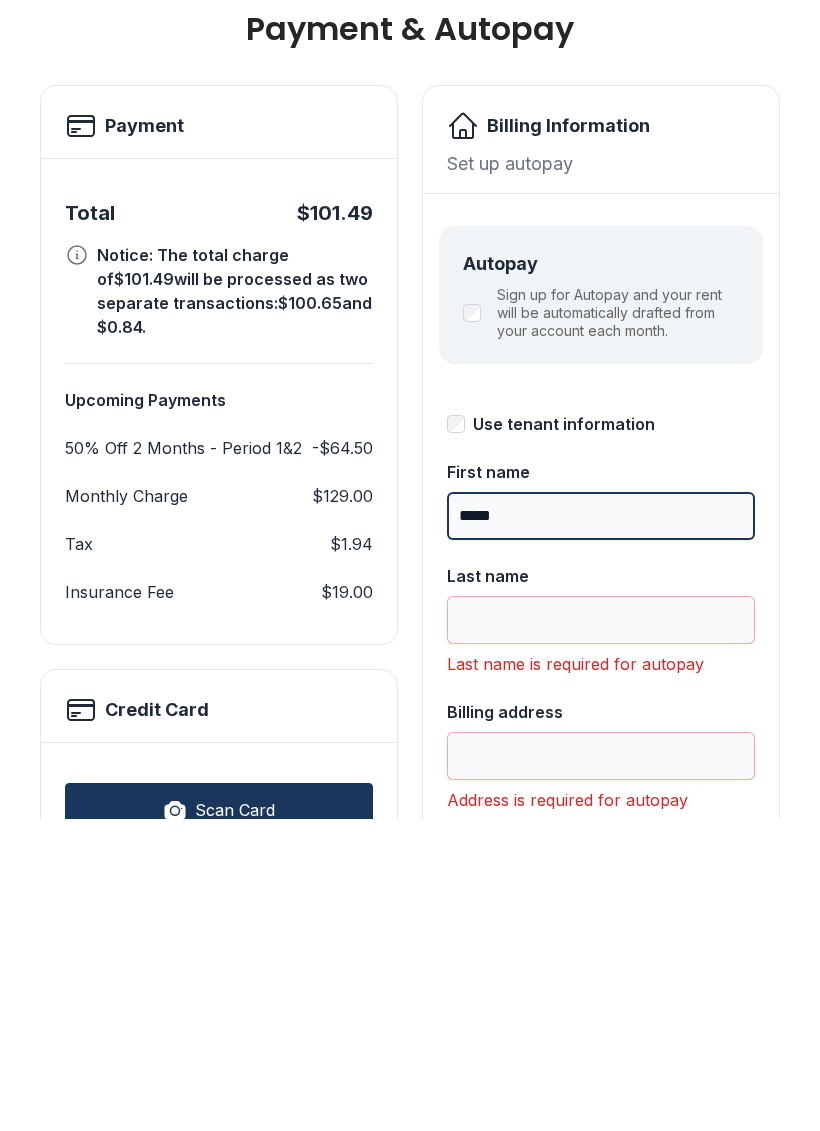 type on "*****" 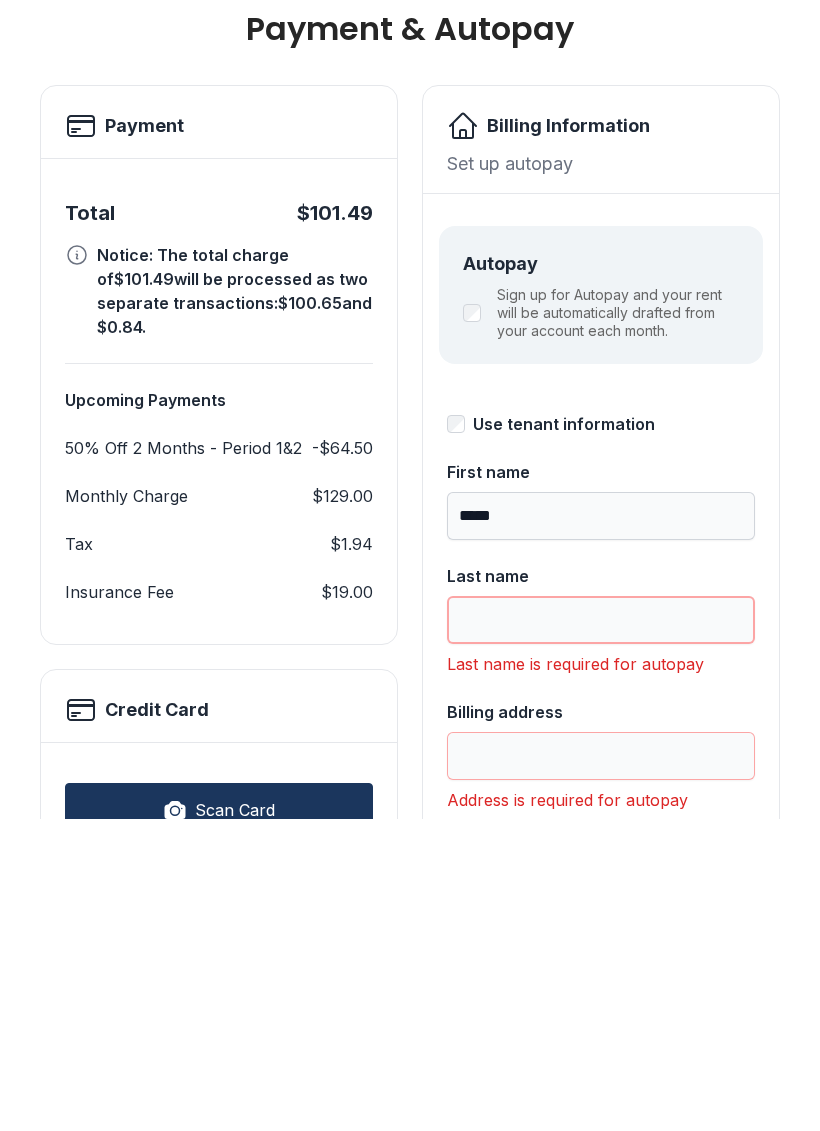 click on "Last name" at bounding box center [601, 932] 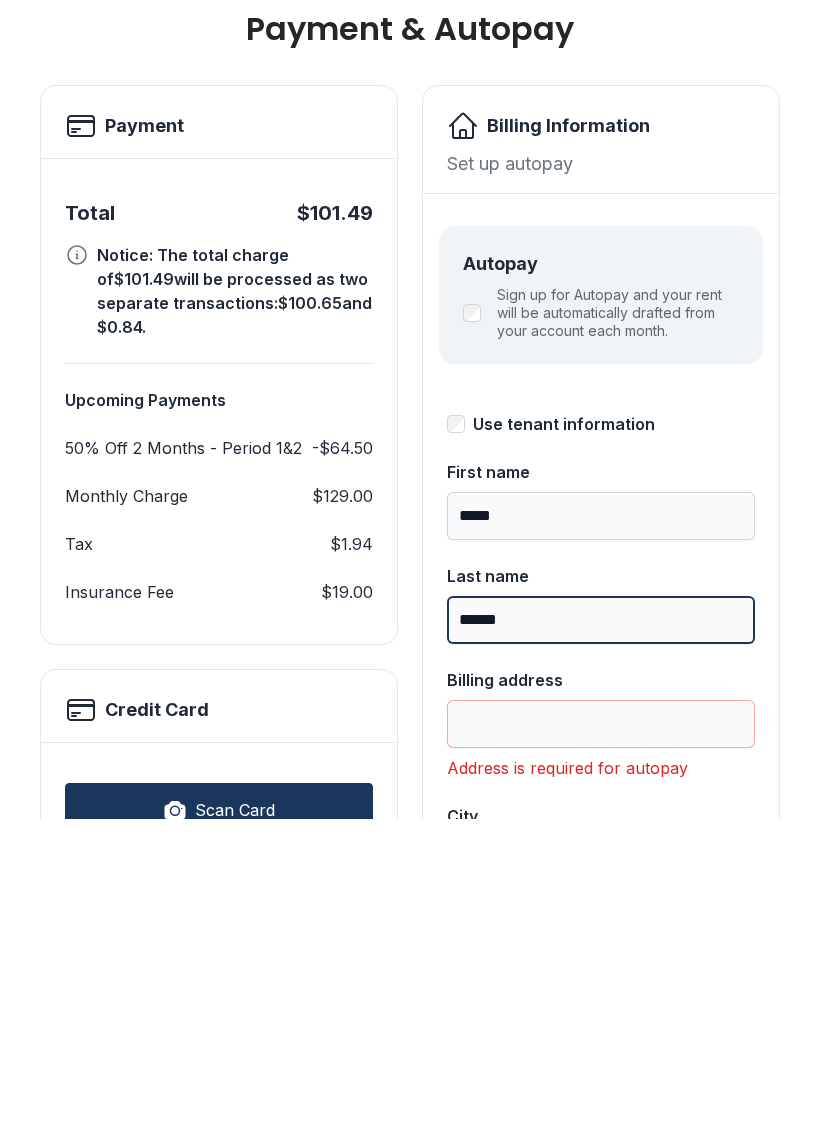 type on "******" 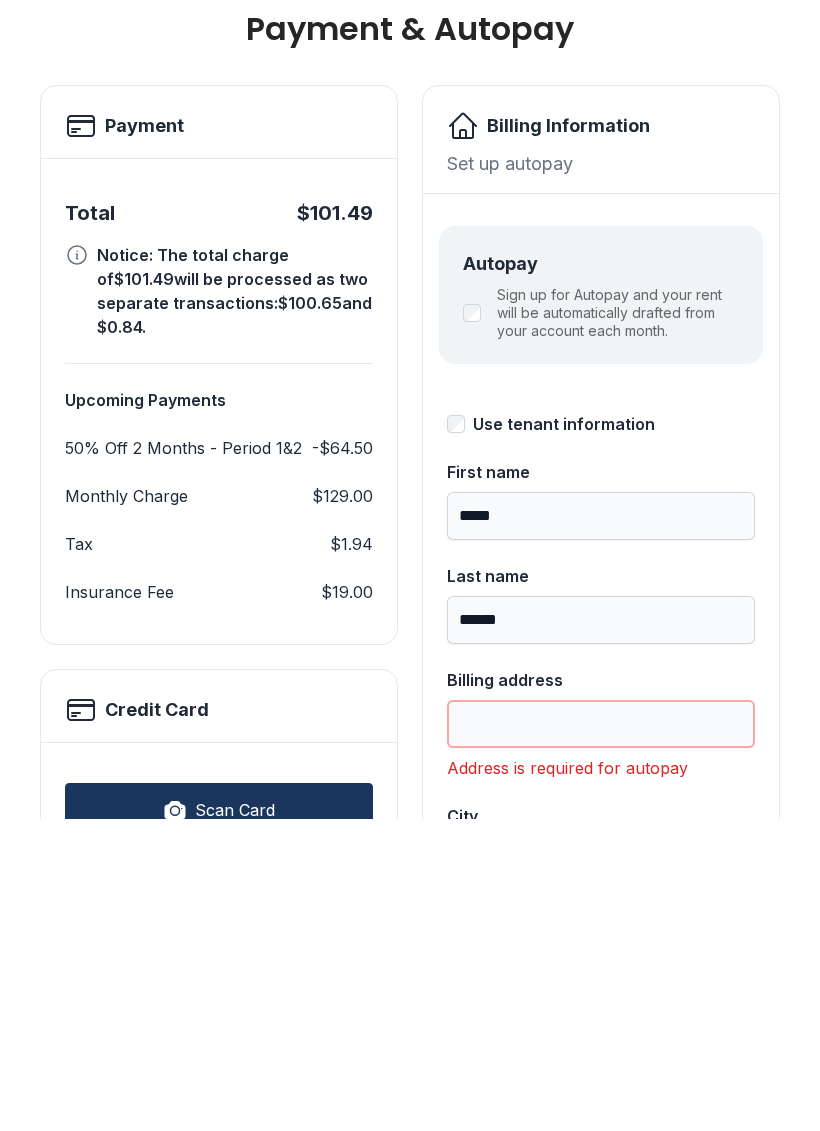 click on "Billing address" at bounding box center (601, 1036) 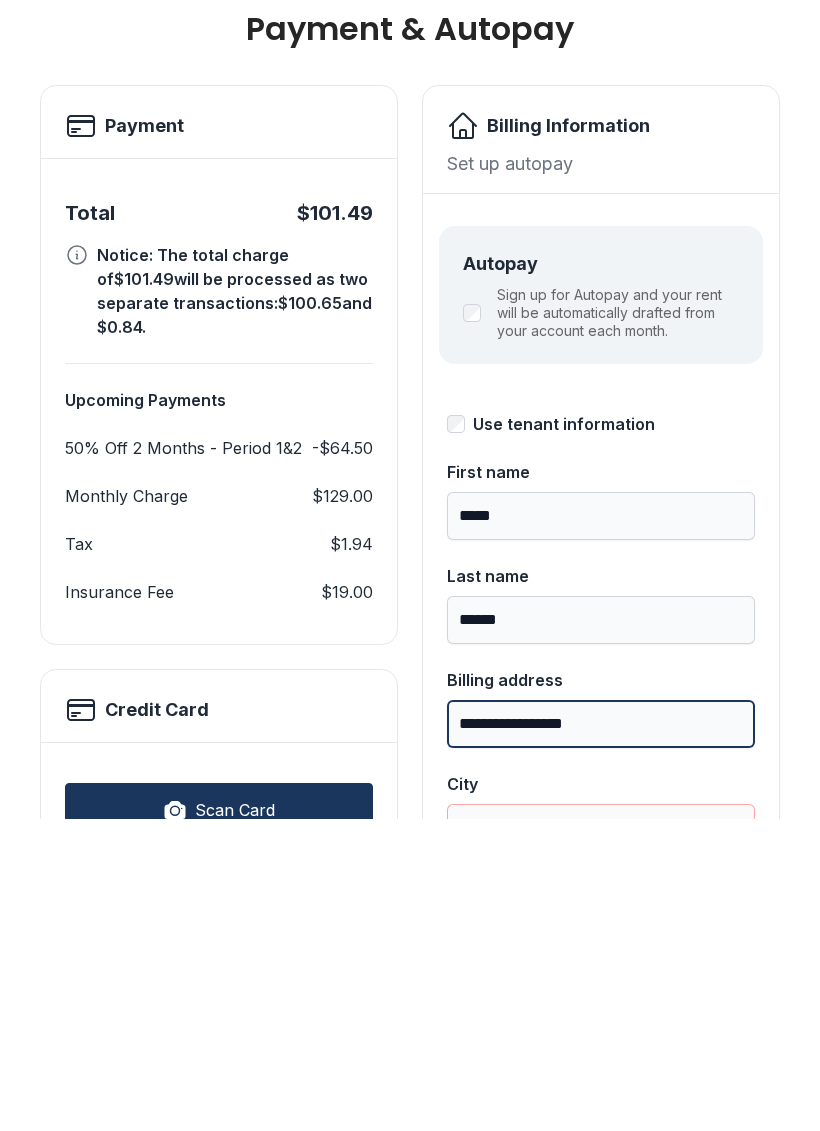type on "**********" 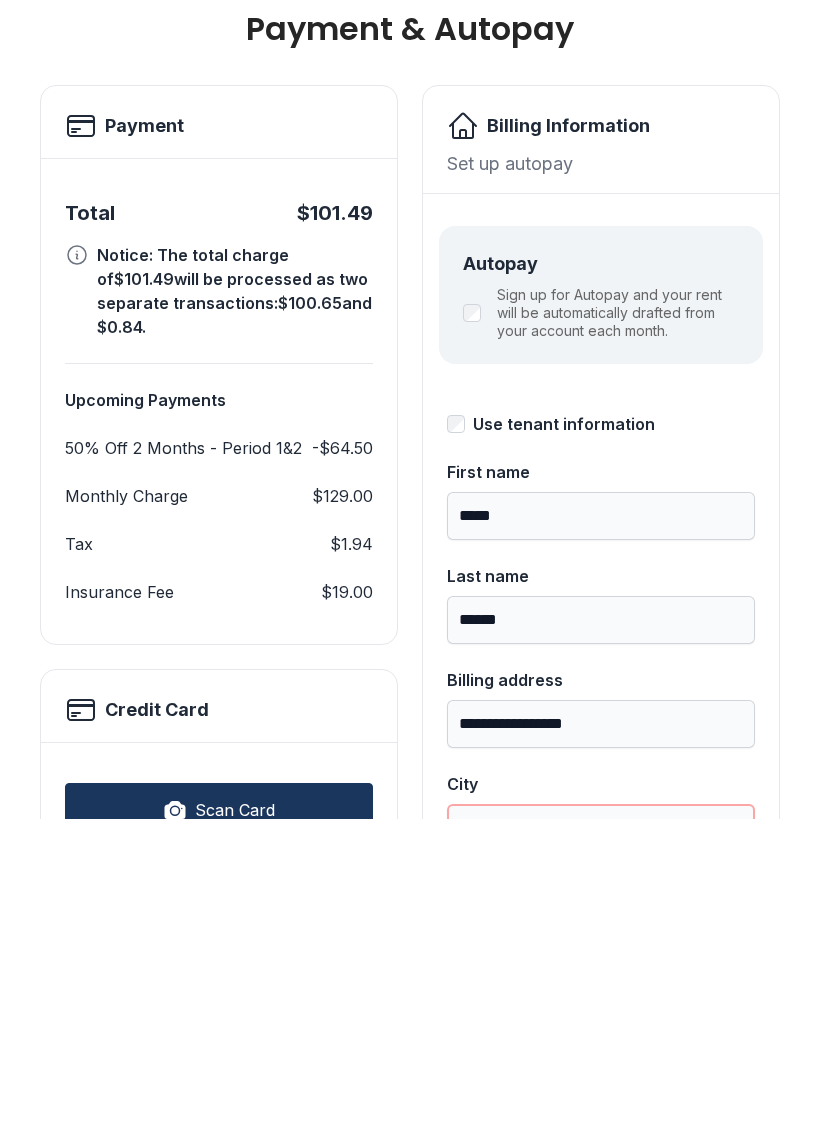 click on "City" at bounding box center (601, 1140) 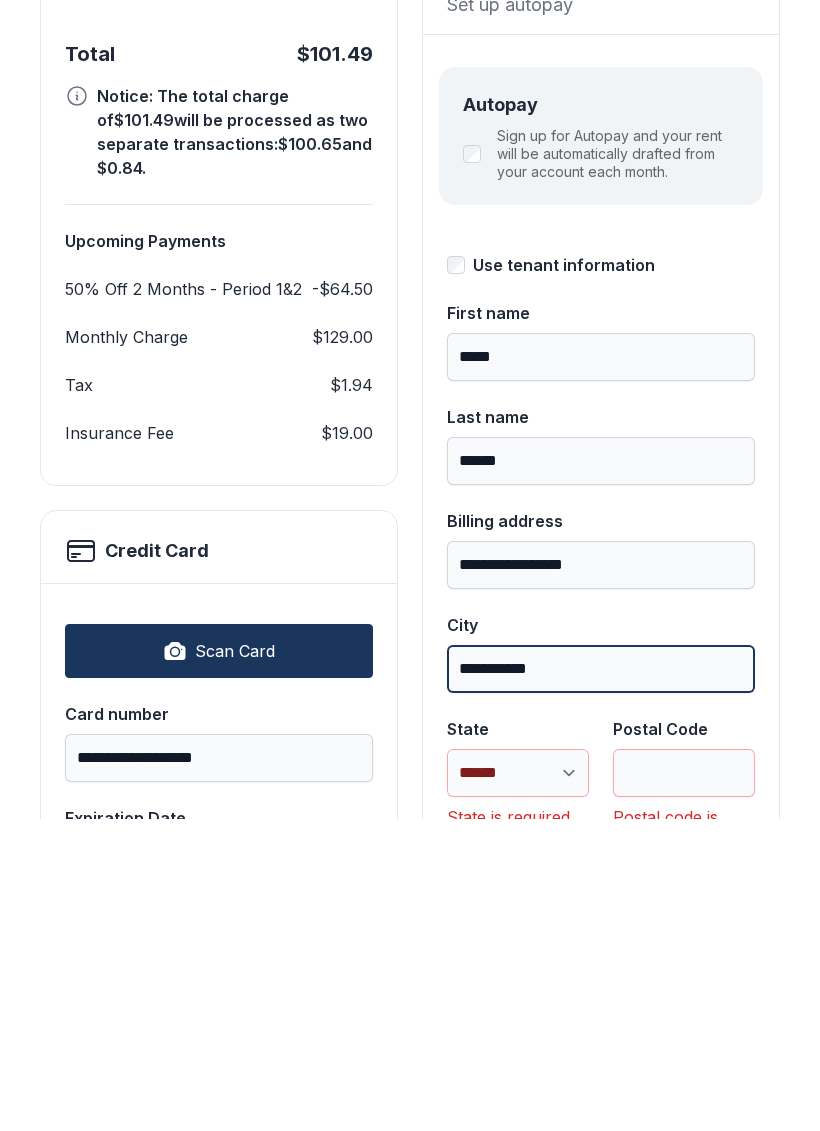 scroll, scrollTop: 186, scrollLeft: 0, axis: vertical 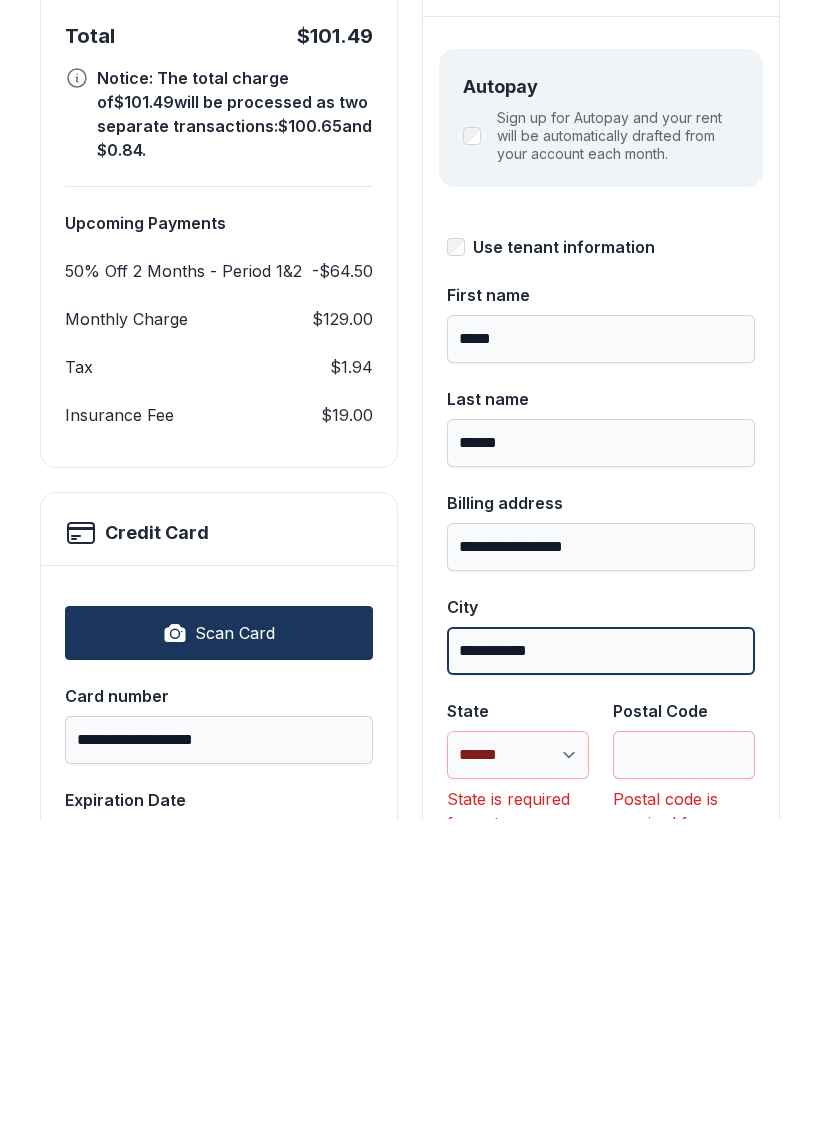 type on "**********" 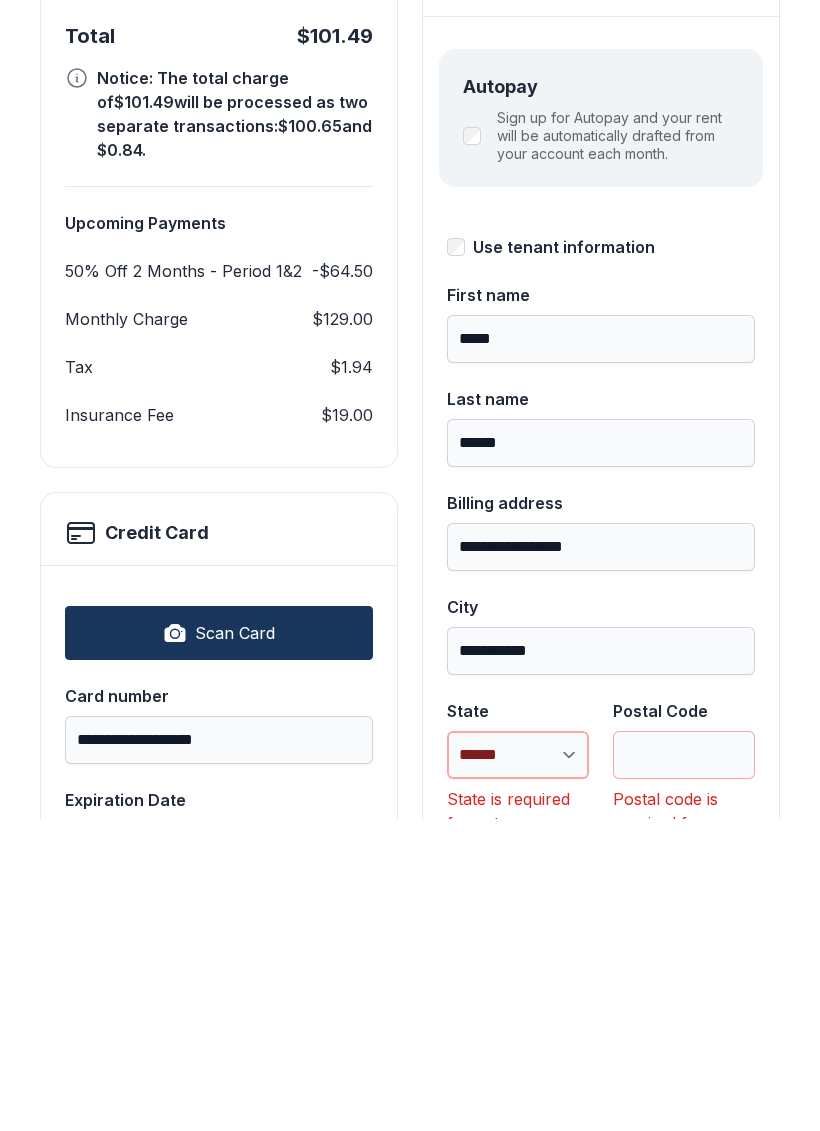 click on "**********" at bounding box center (518, 1067) 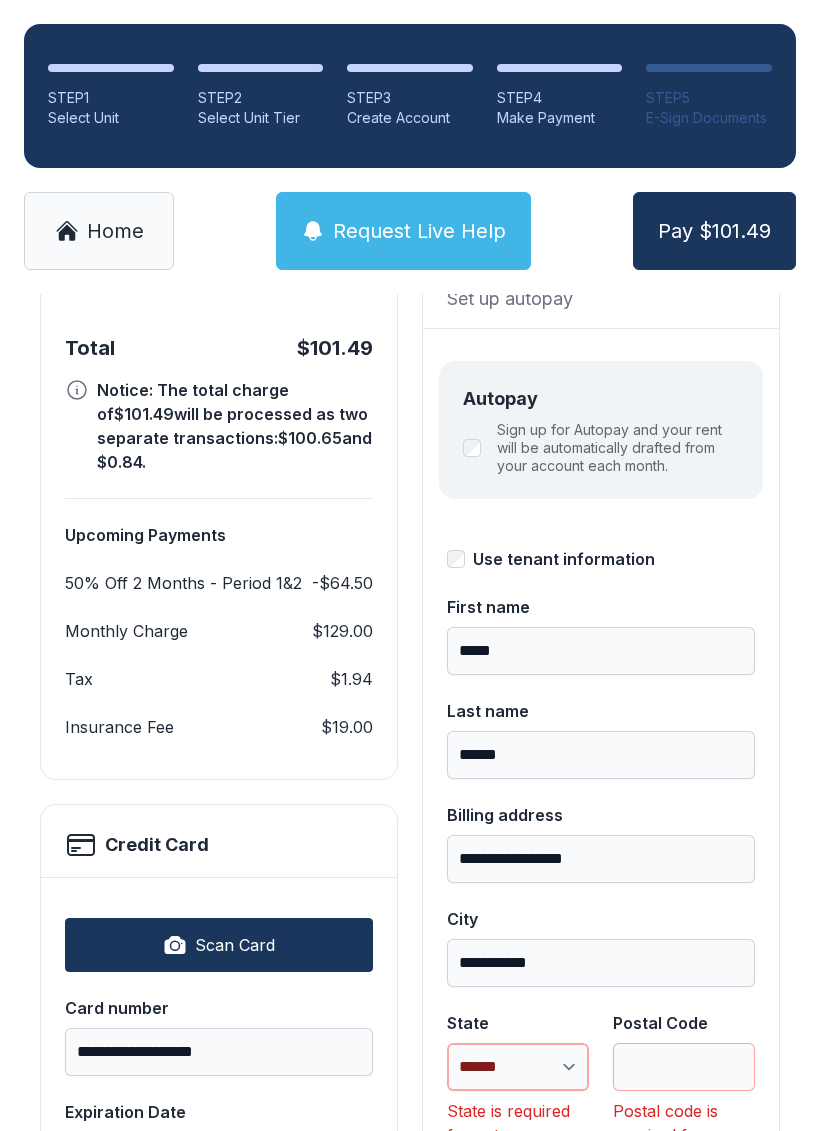 select on "**" 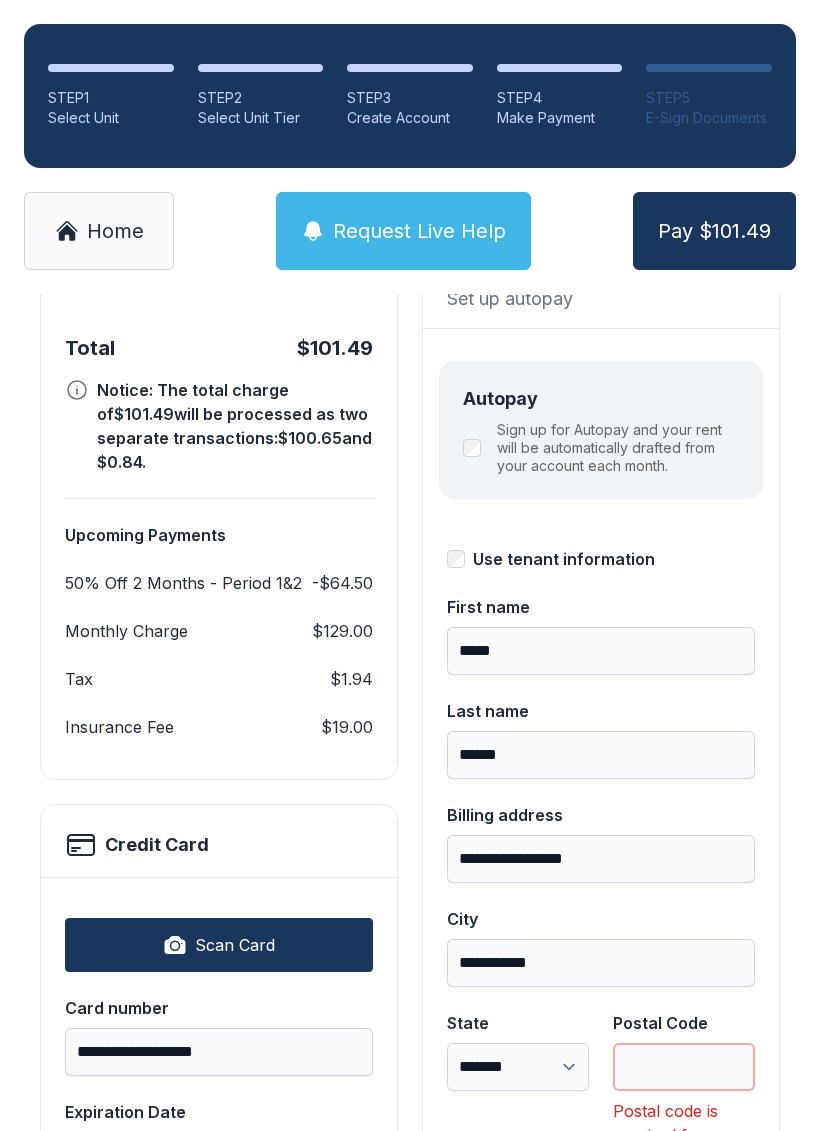 click on "Postal Code" at bounding box center [684, 1067] 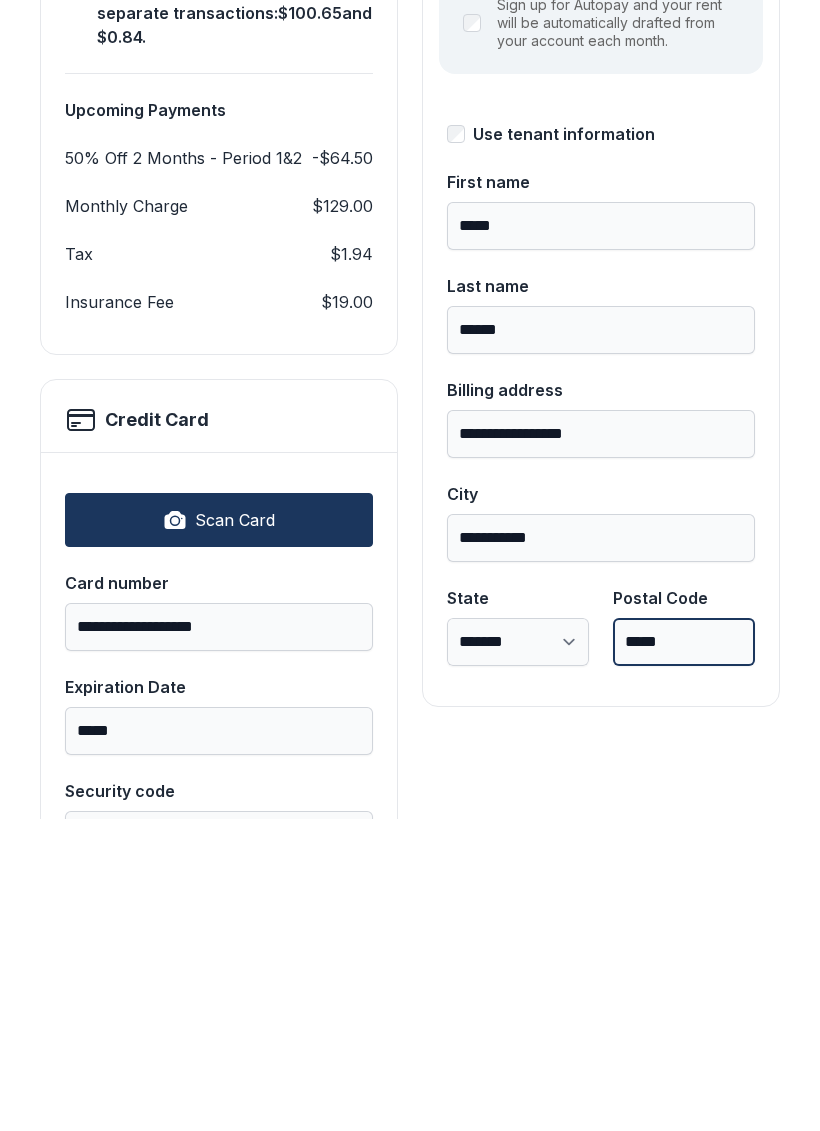 scroll, scrollTop: 297, scrollLeft: 0, axis: vertical 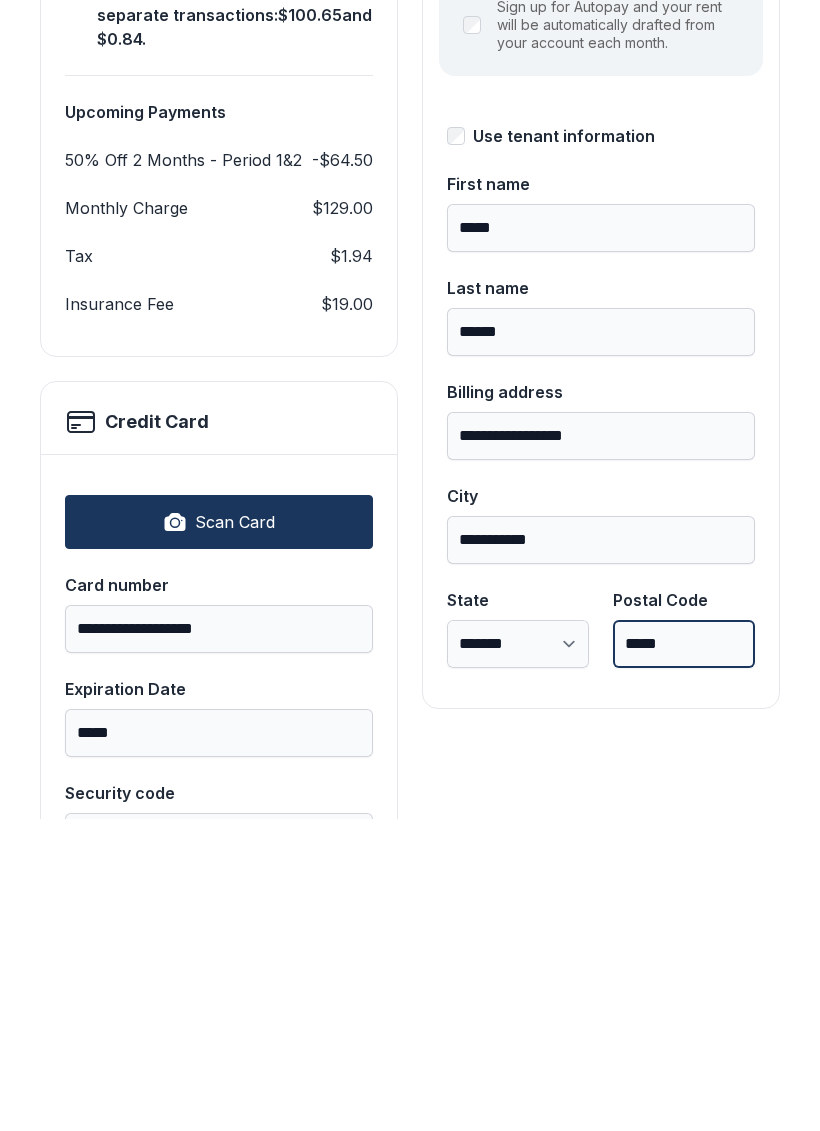 type on "*****" 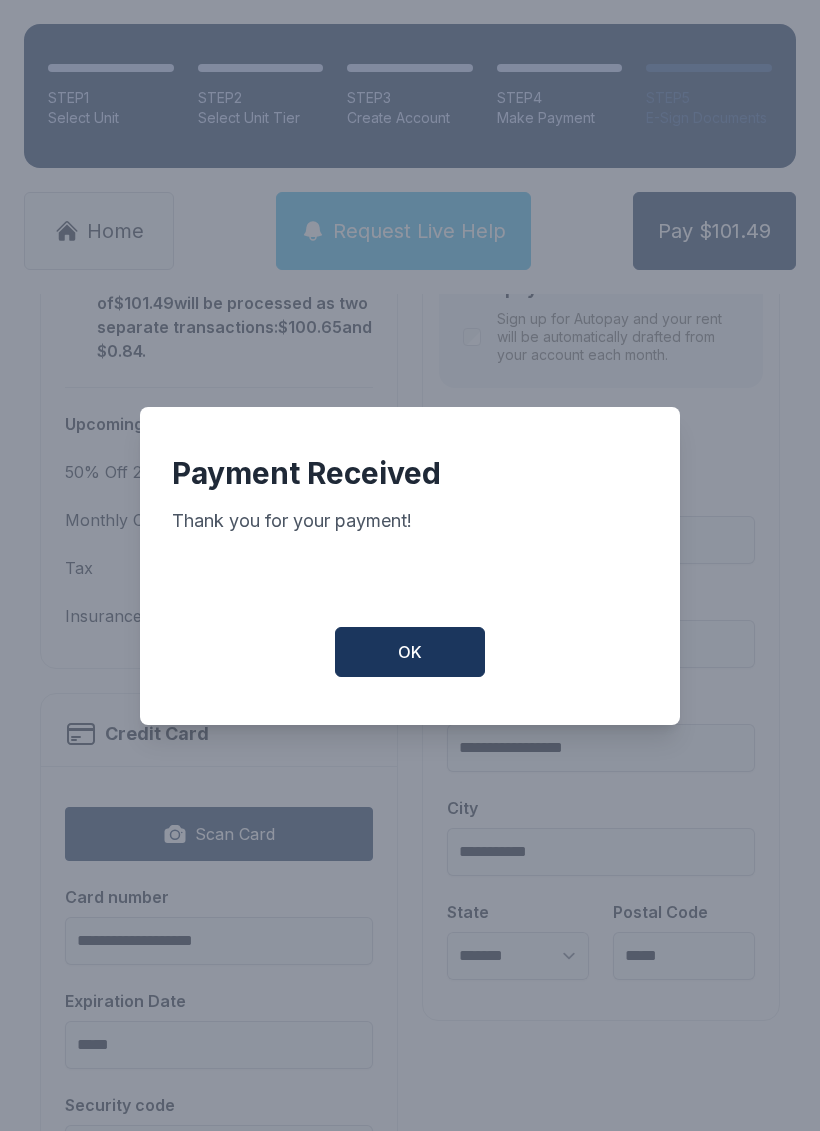 click on "OK" at bounding box center (410, 652) 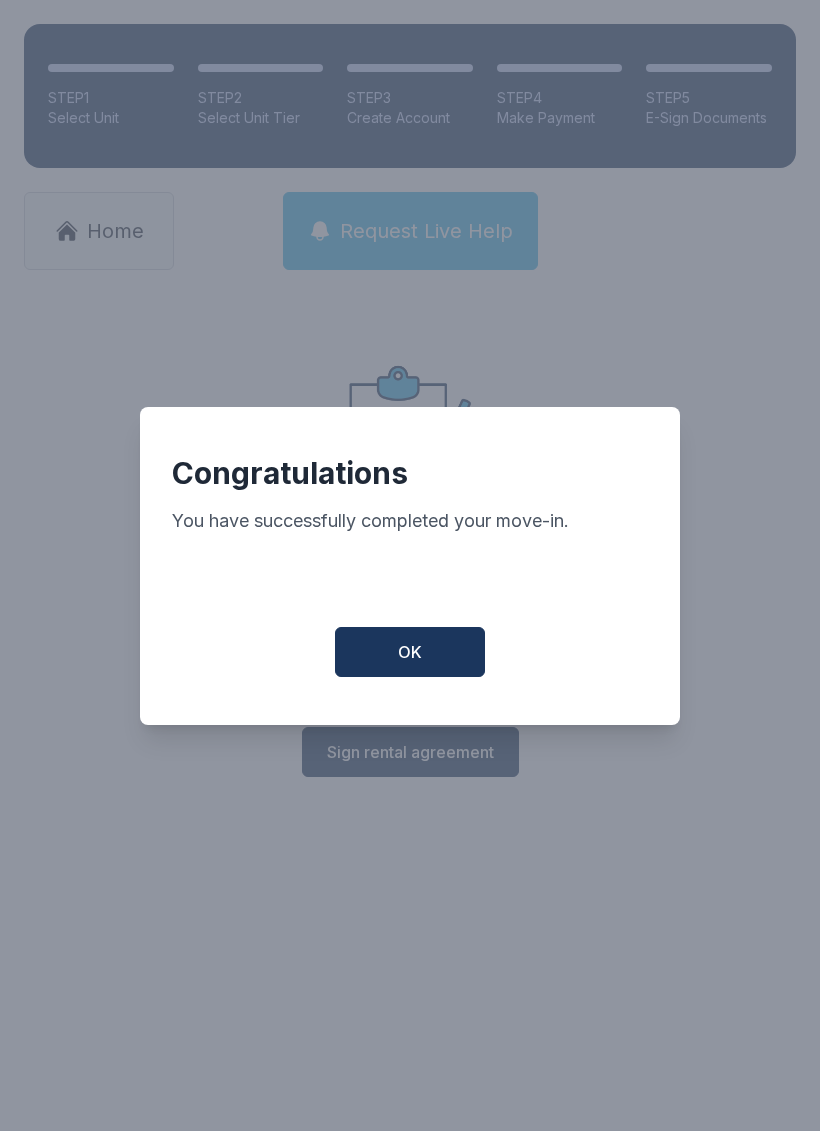 click on "OK" at bounding box center (410, 652) 